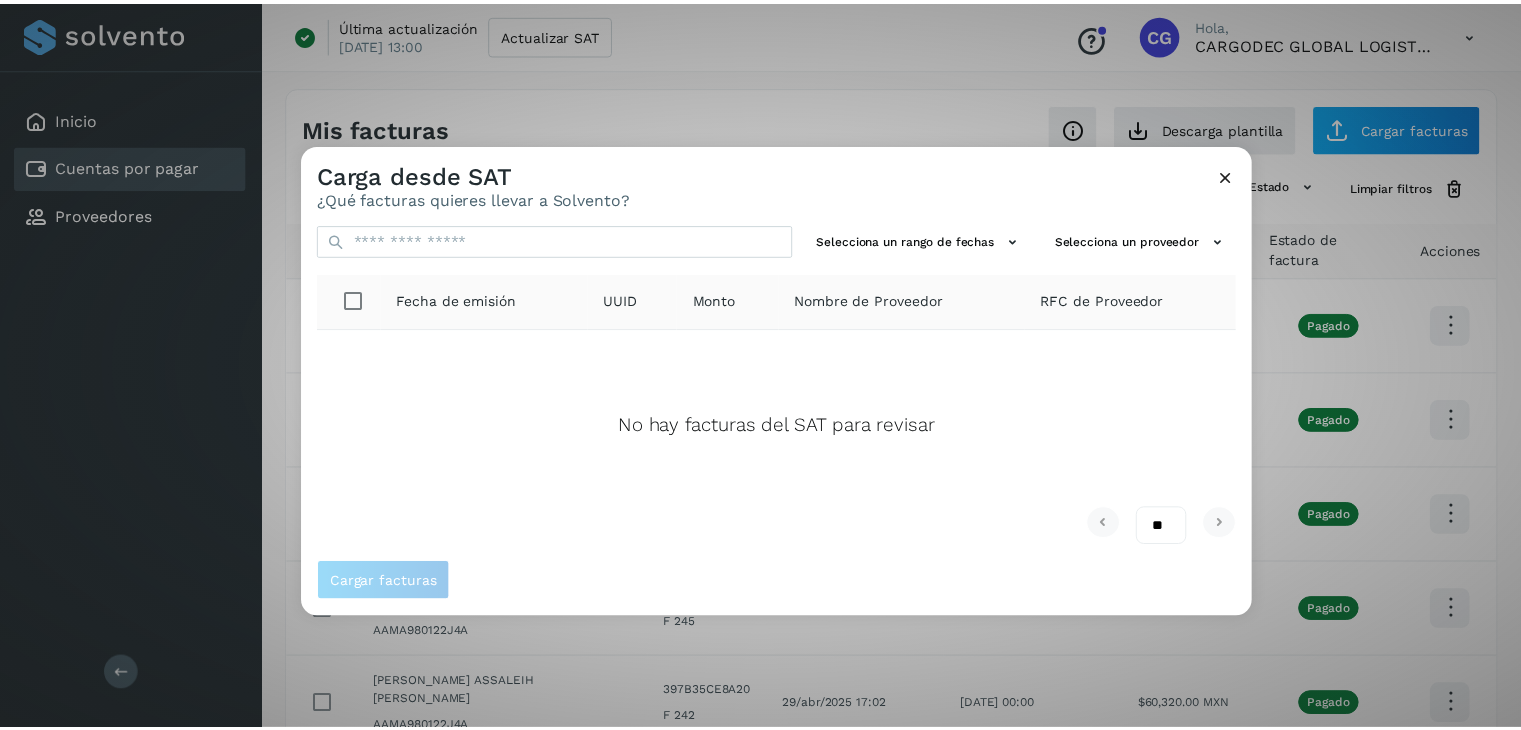 scroll, scrollTop: 0, scrollLeft: 0, axis: both 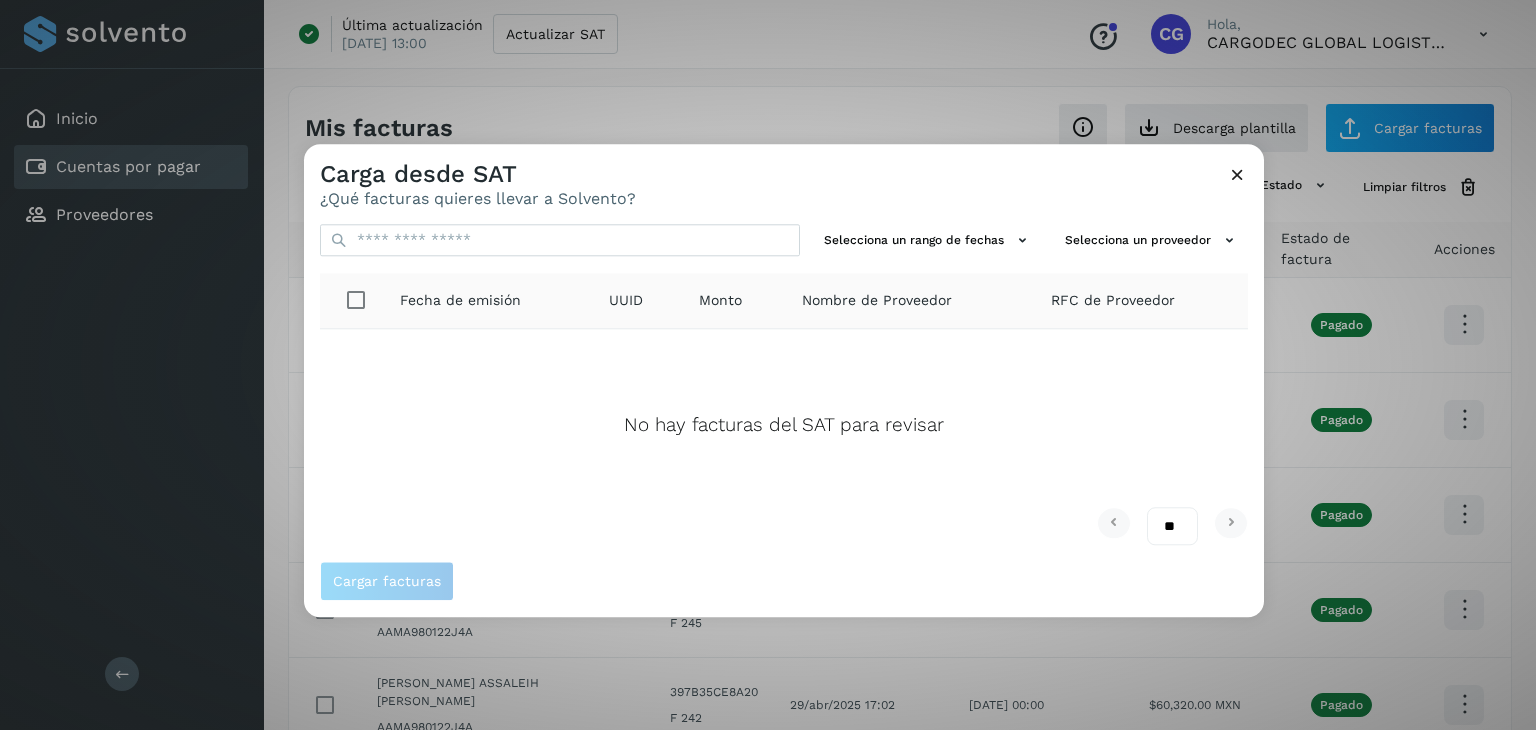 click at bounding box center (1237, 174) 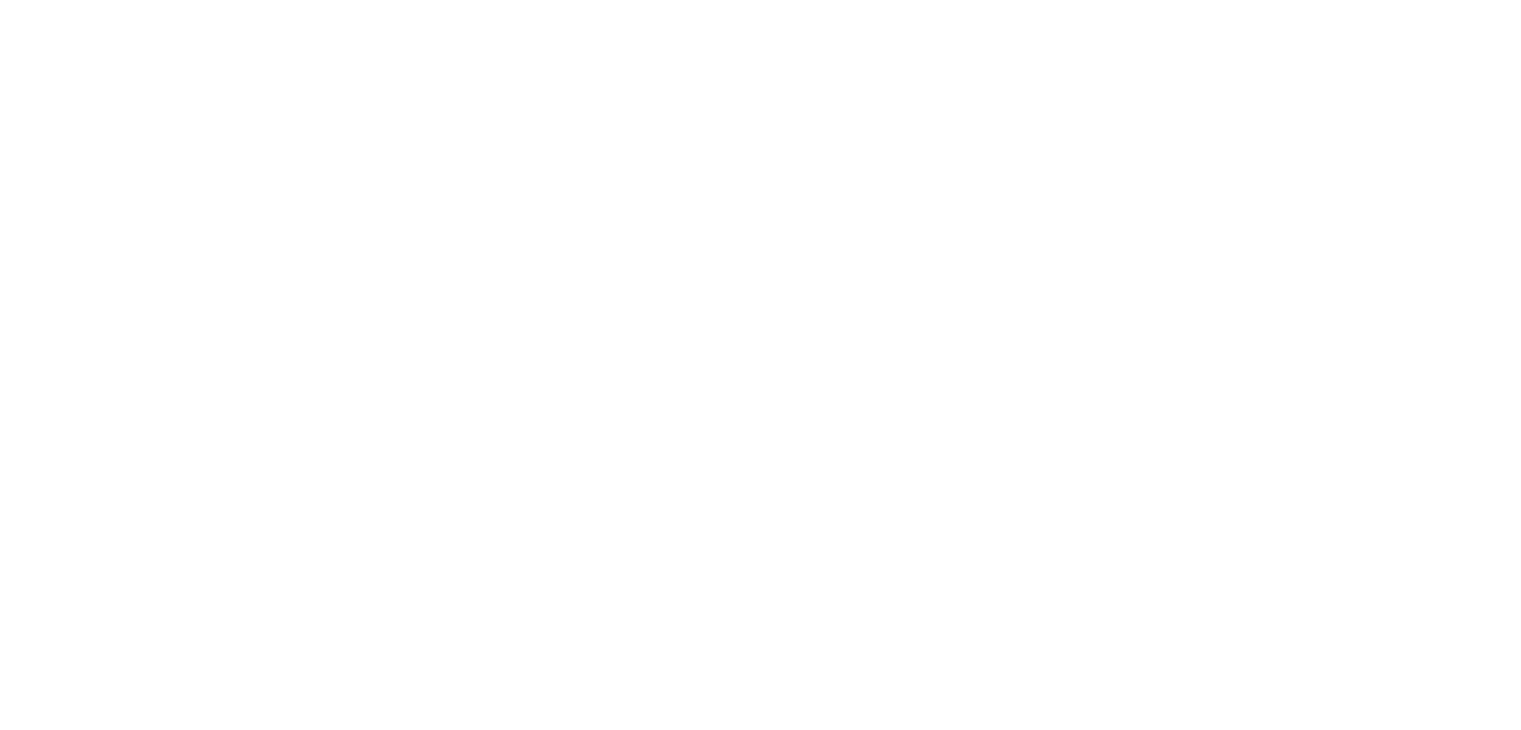 scroll, scrollTop: 0, scrollLeft: 0, axis: both 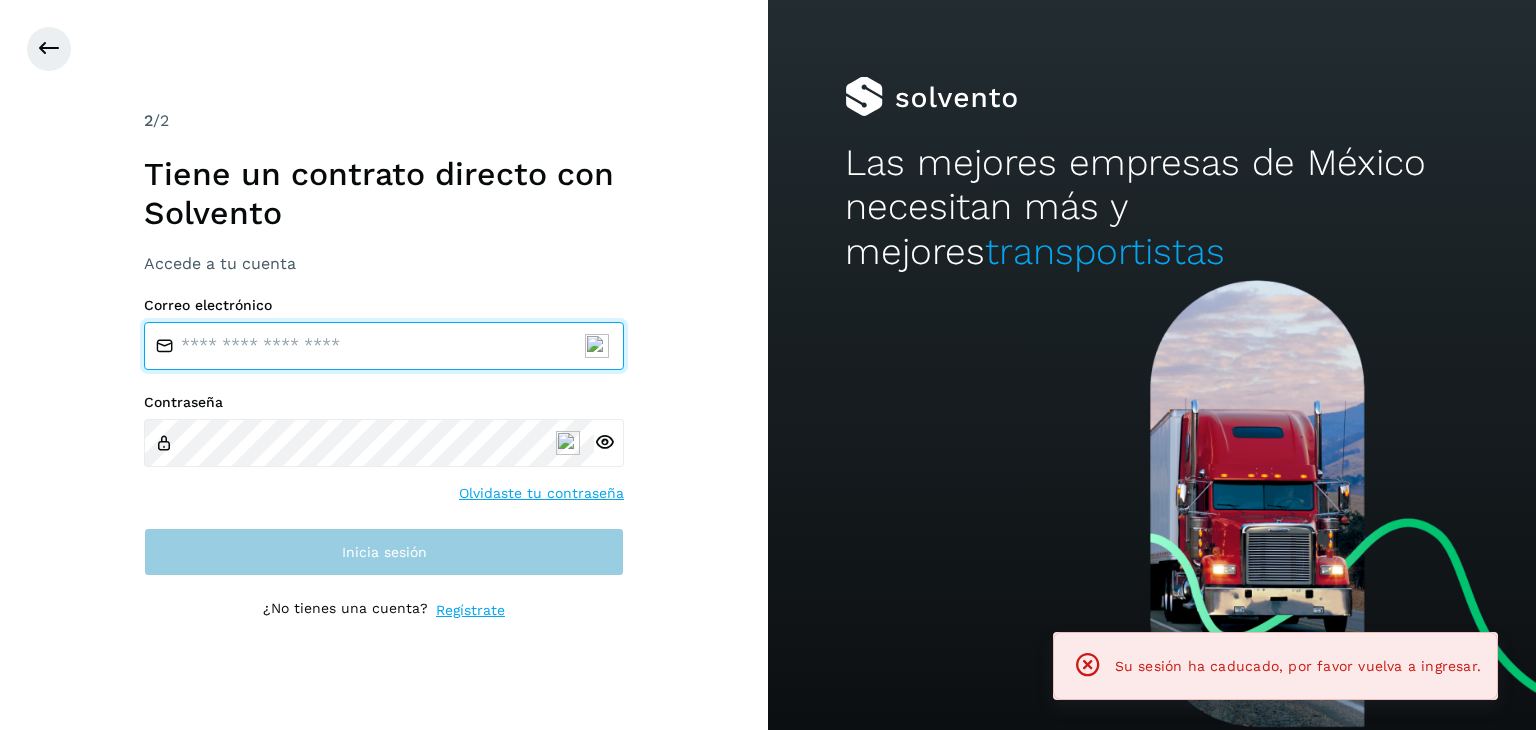 type on "**********" 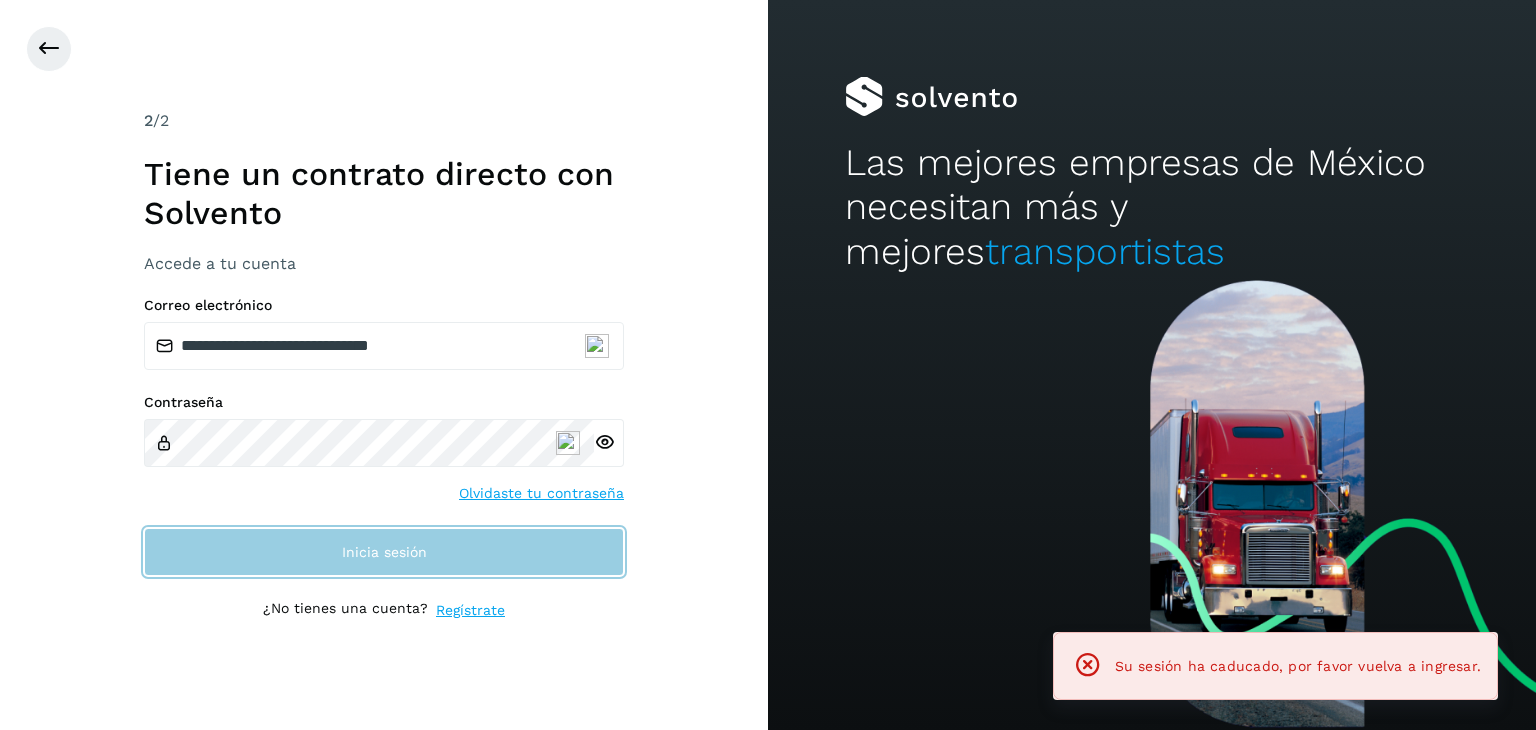 click on "Inicia sesión" 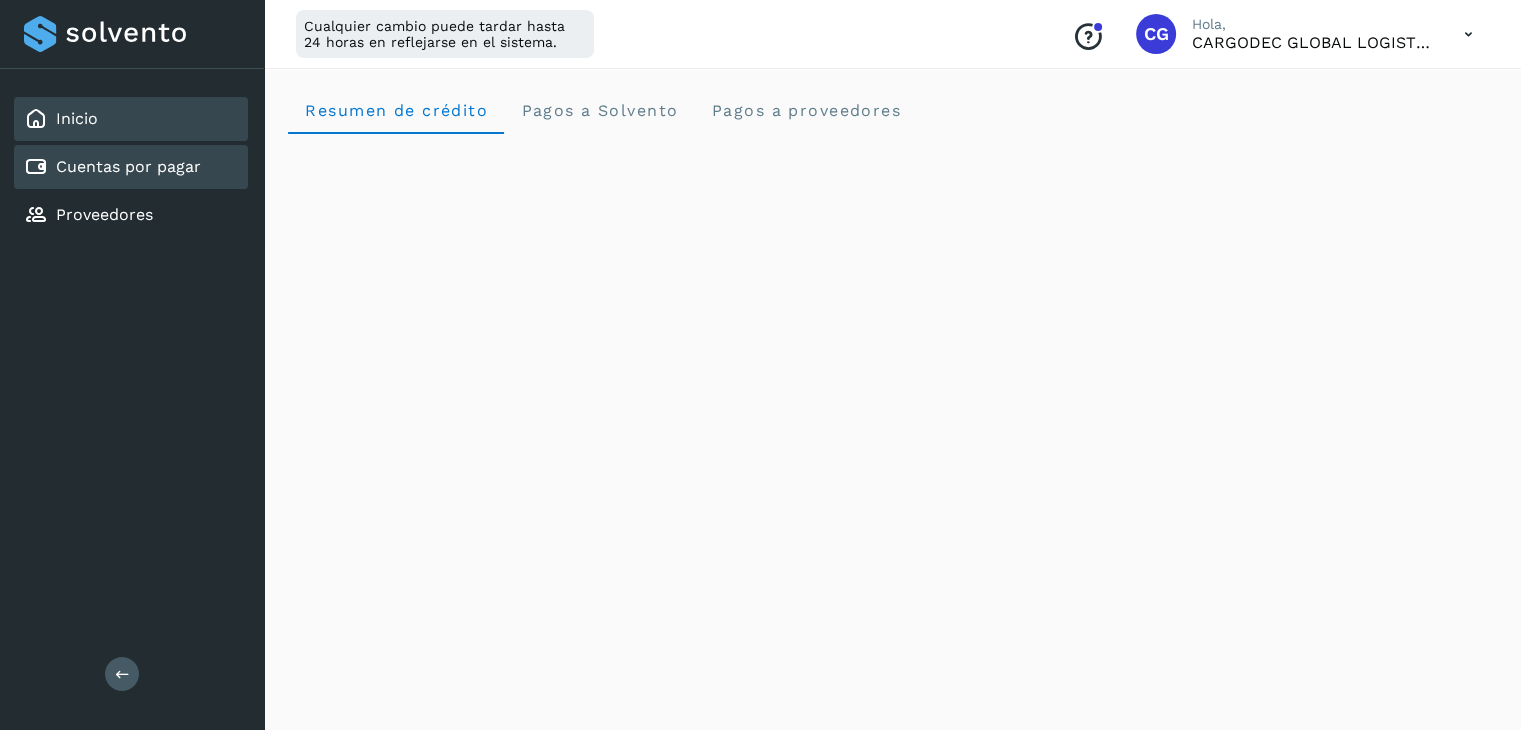 click on "Cuentas por pagar" at bounding box center [128, 166] 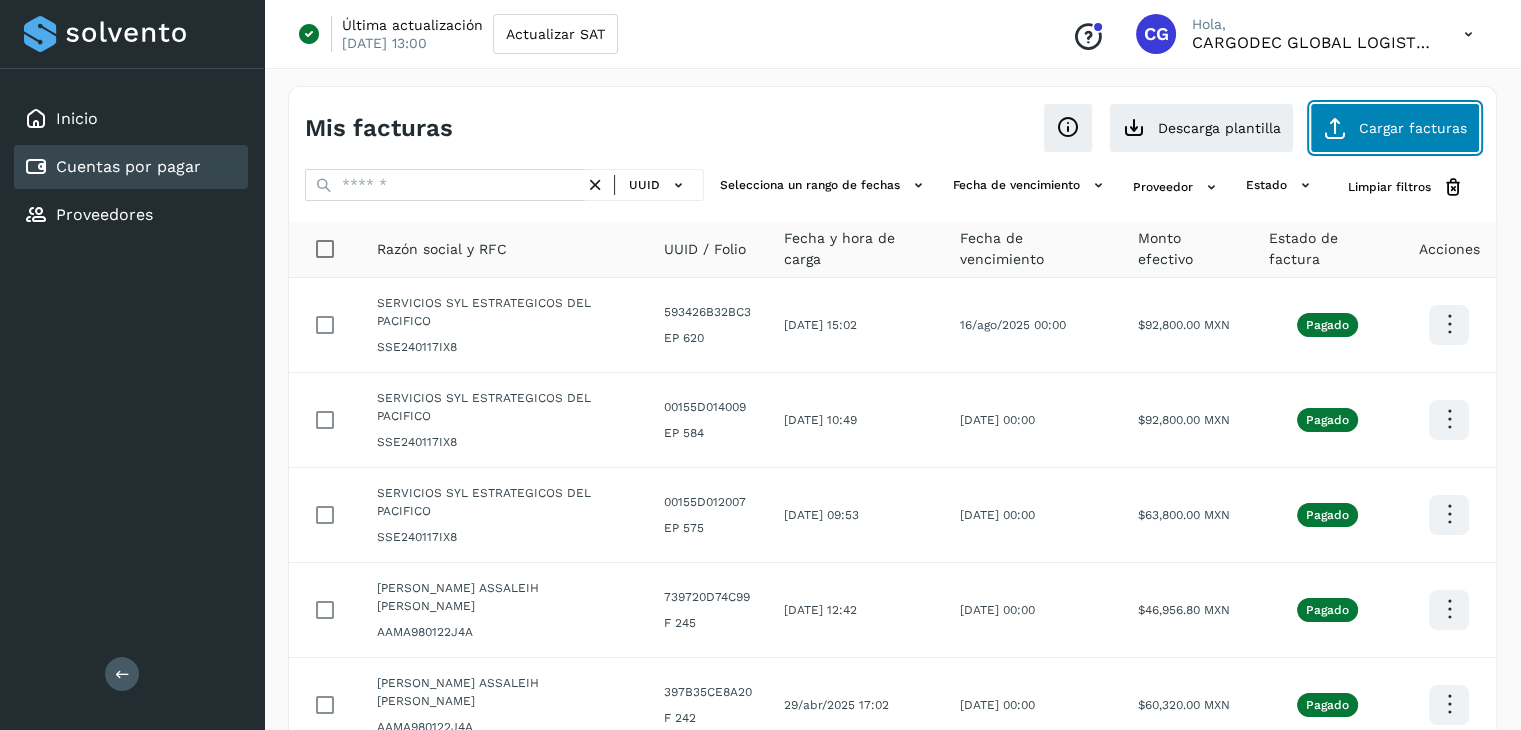 click on "Cargar facturas" 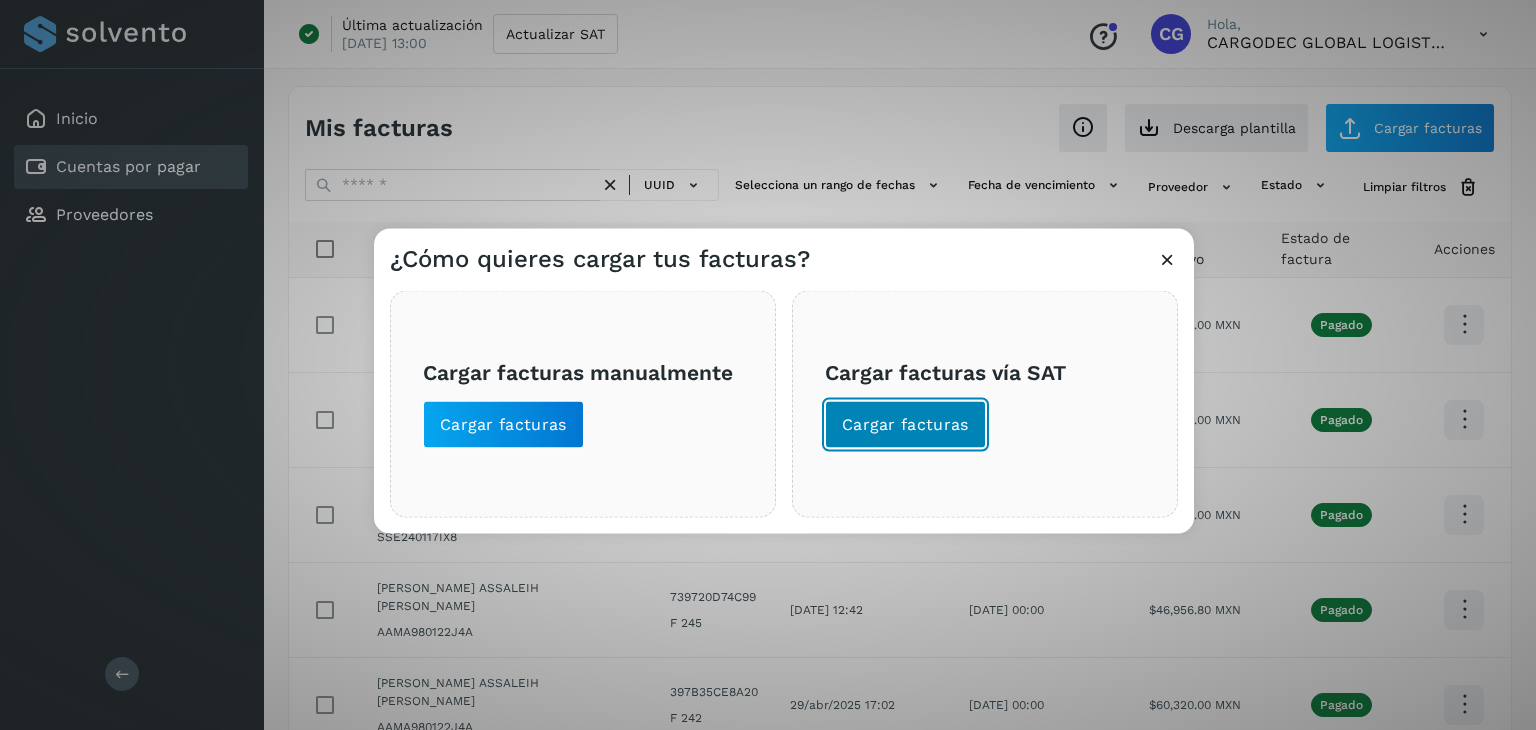 click on "Cargar facturas" 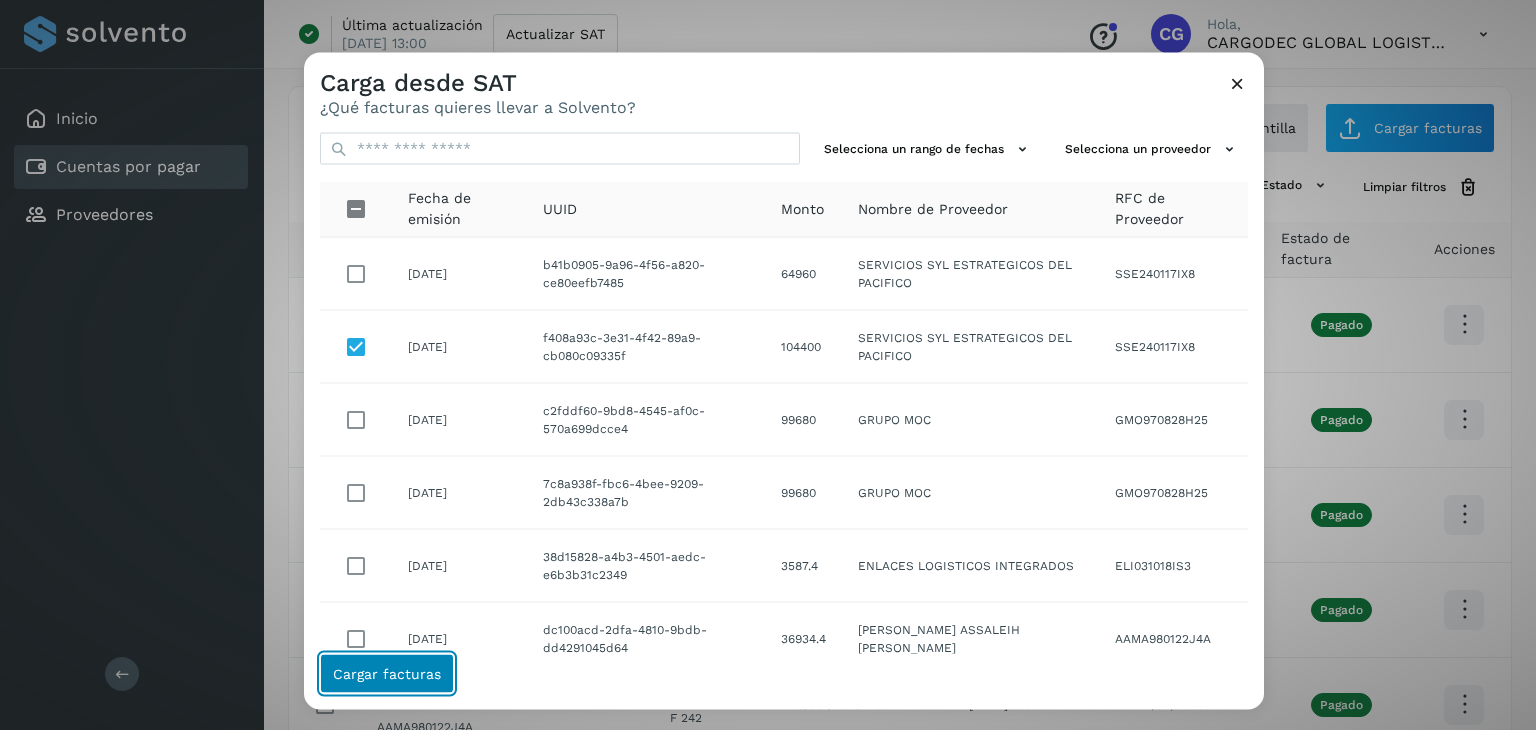 click on "Cargar facturas" 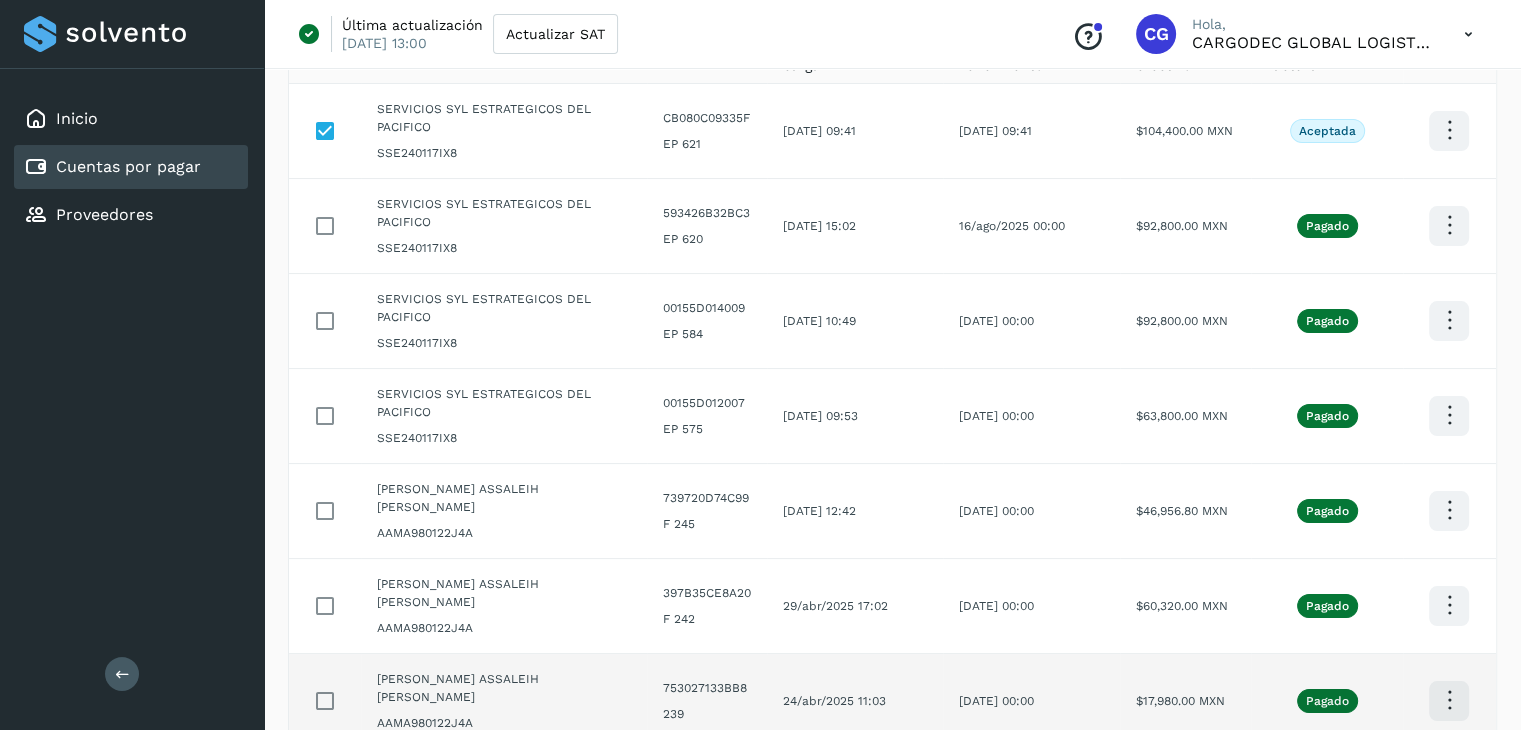 scroll, scrollTop: 564, scrollLeft: 0, axis: vertical 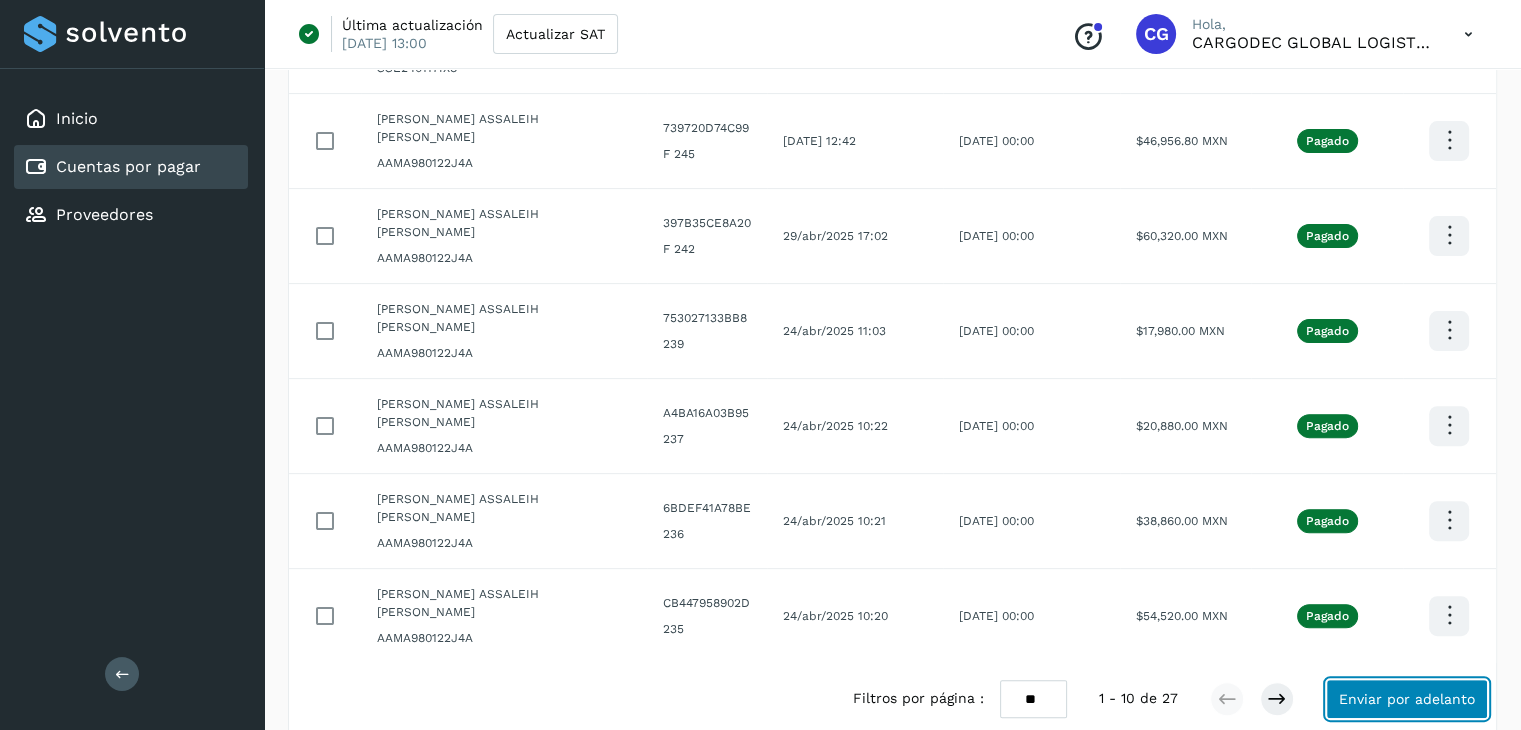 click on "Enviar por adelanto" 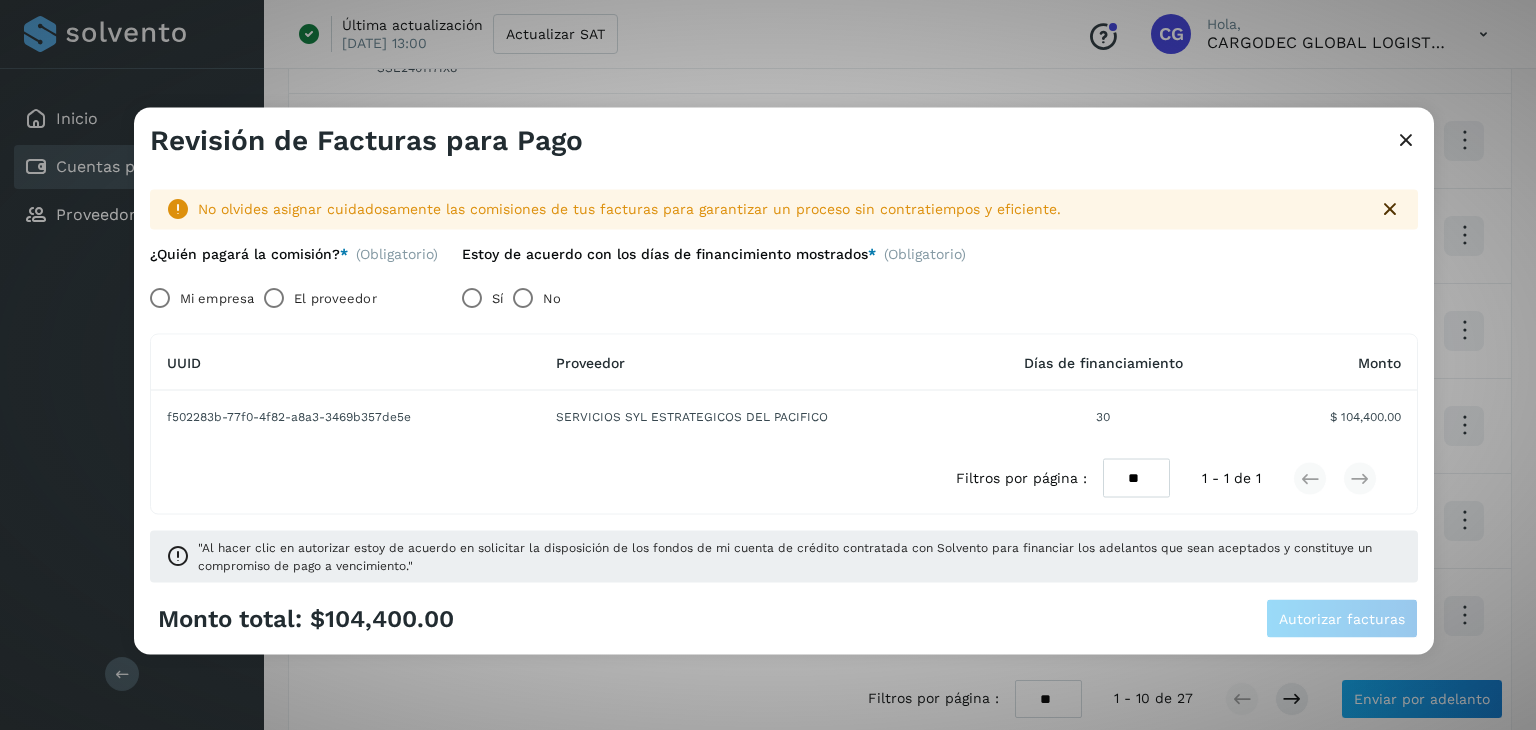 click on "30" 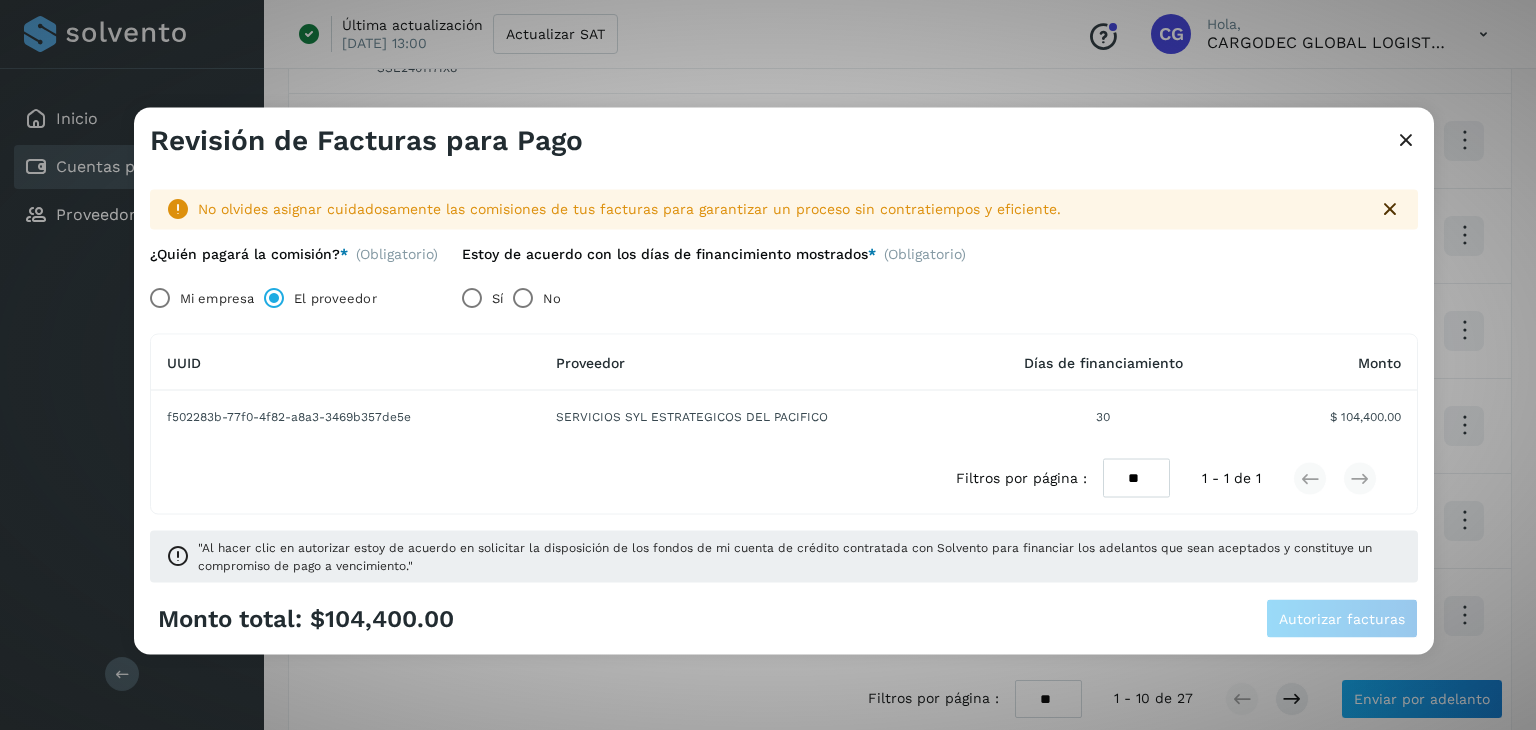 click at bounding box center (1406, 141) 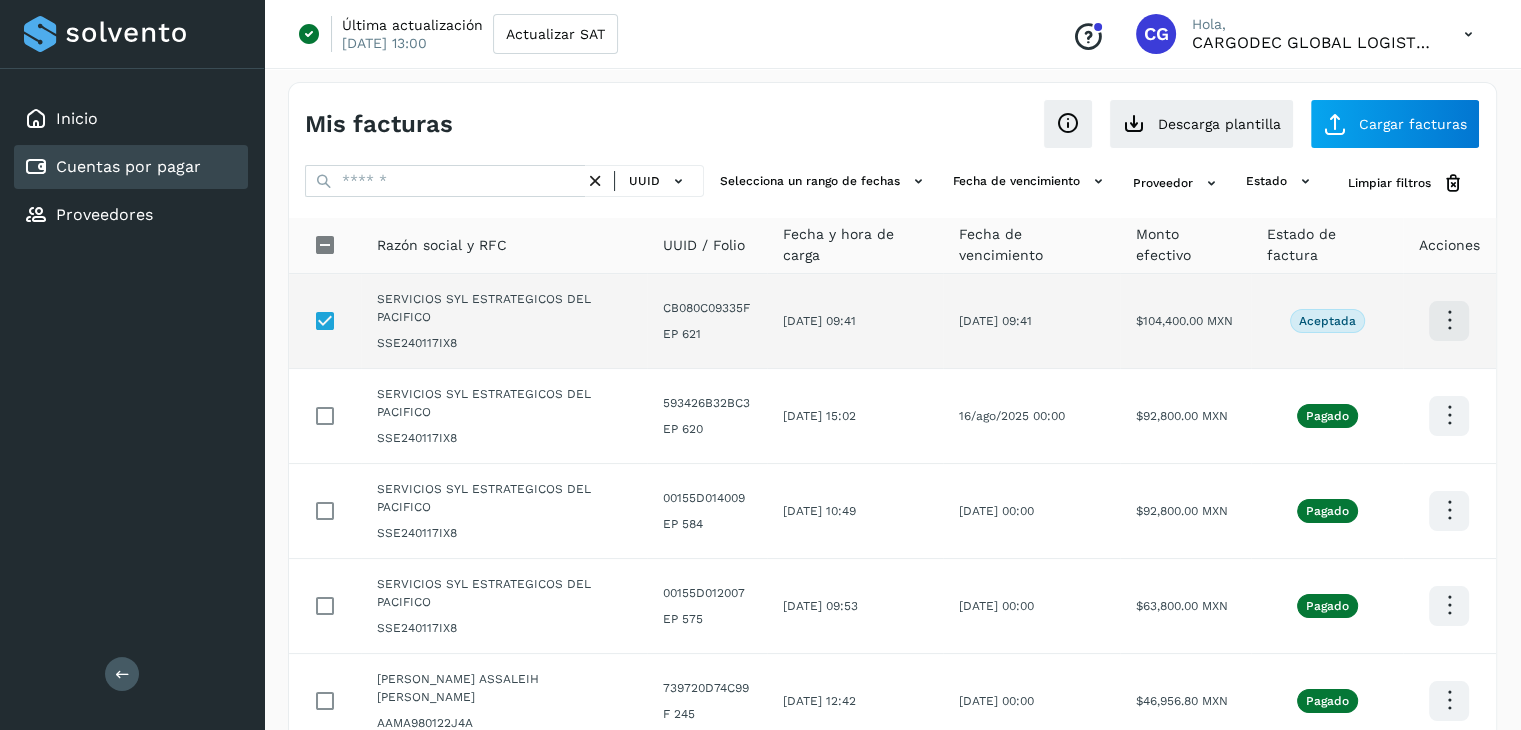 scroll, scrollTop: 0, scrollLeft: 0, axis: both 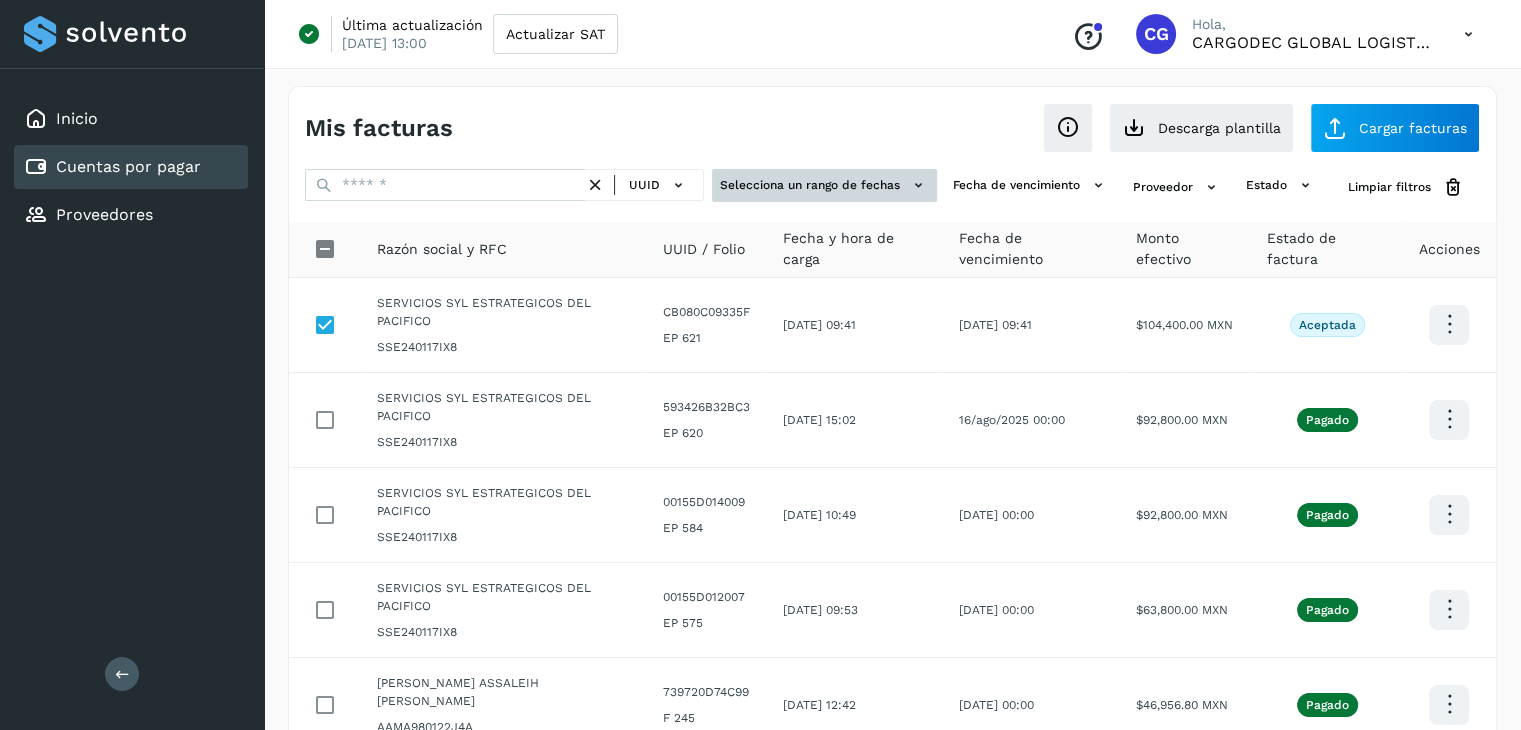 click at bounding box center (918, 185) 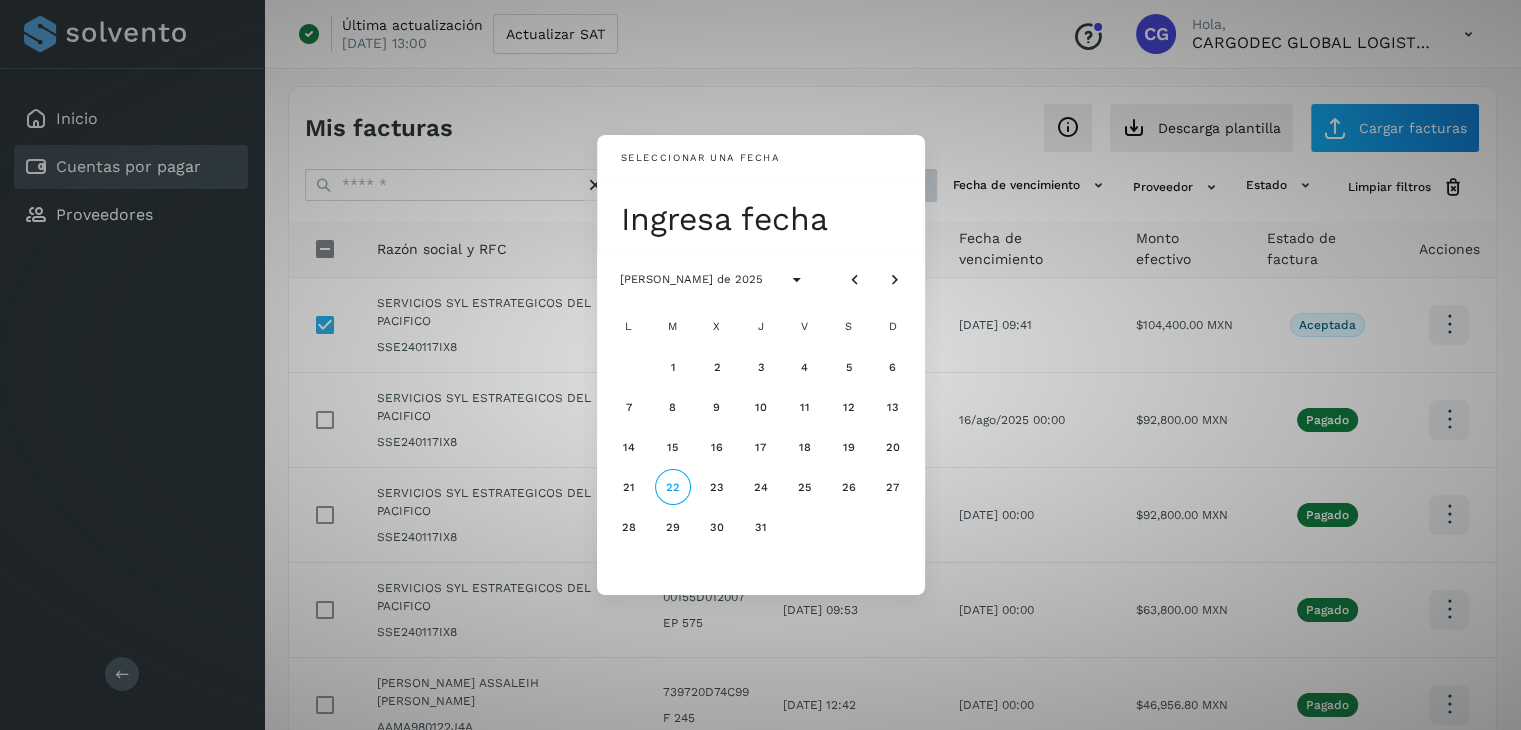 click on "Ingresa fecha" 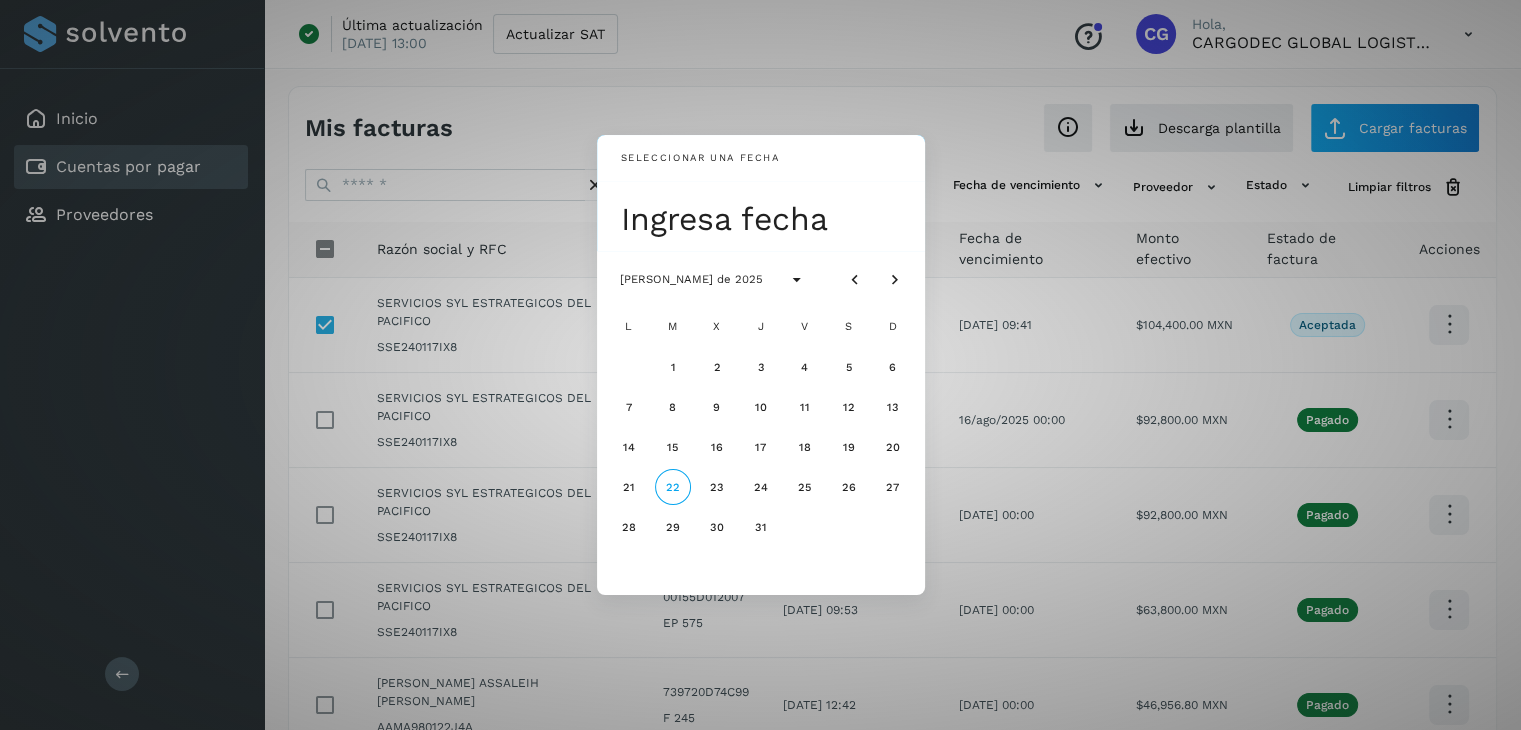 click on "Seleccionar una fecha Ingresa fecha julio de 2025 L M X J V S D 1 2 3 4 5 6 7 8 9 10 11 12 13 14 15 16 17 18 19 20 21 22 23 24 25 26 27 28 29 30 31" at bounding box center (760, 365) 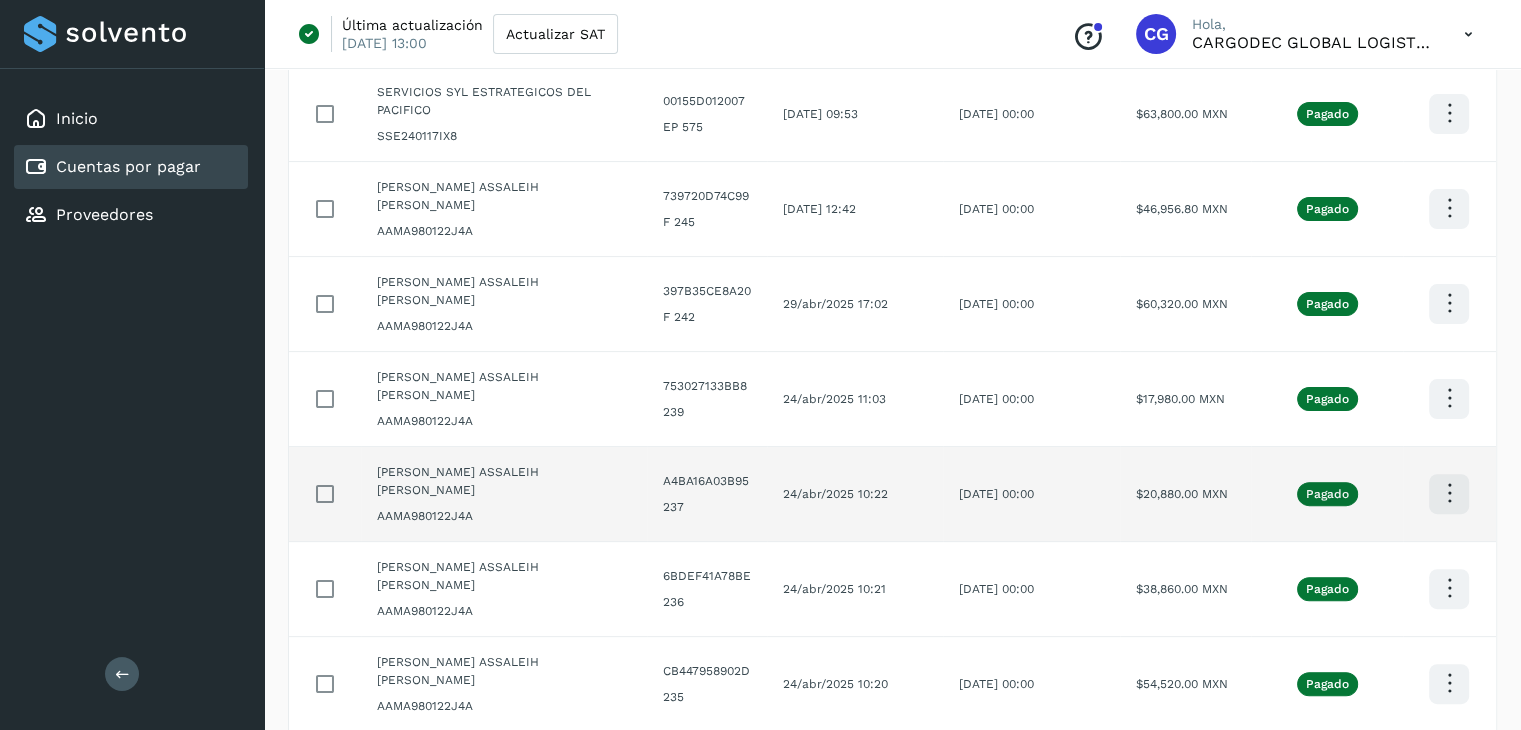 scroll, scrollTop: 564, scrollLeft: 0, axis: vertical 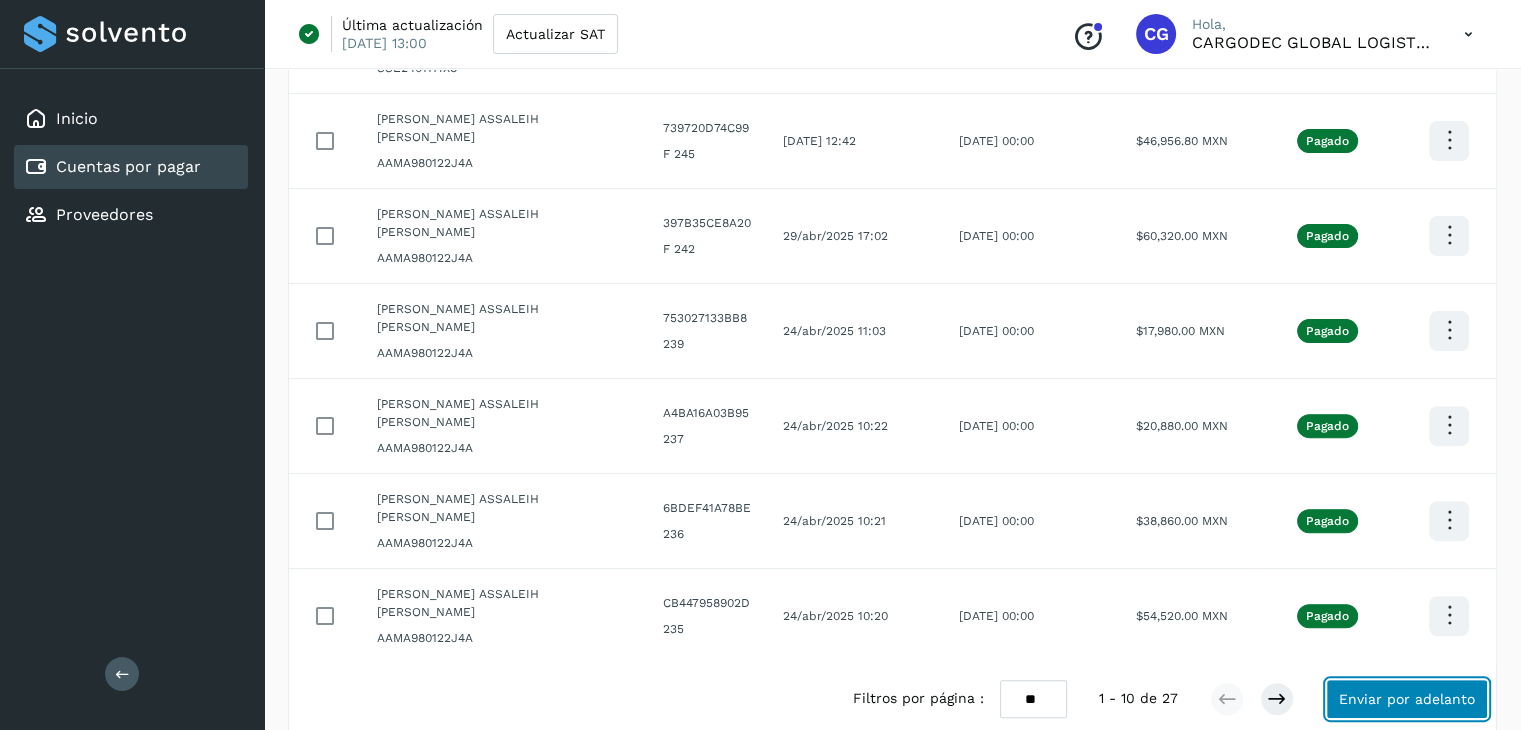 click on "Enviar por adelanto" 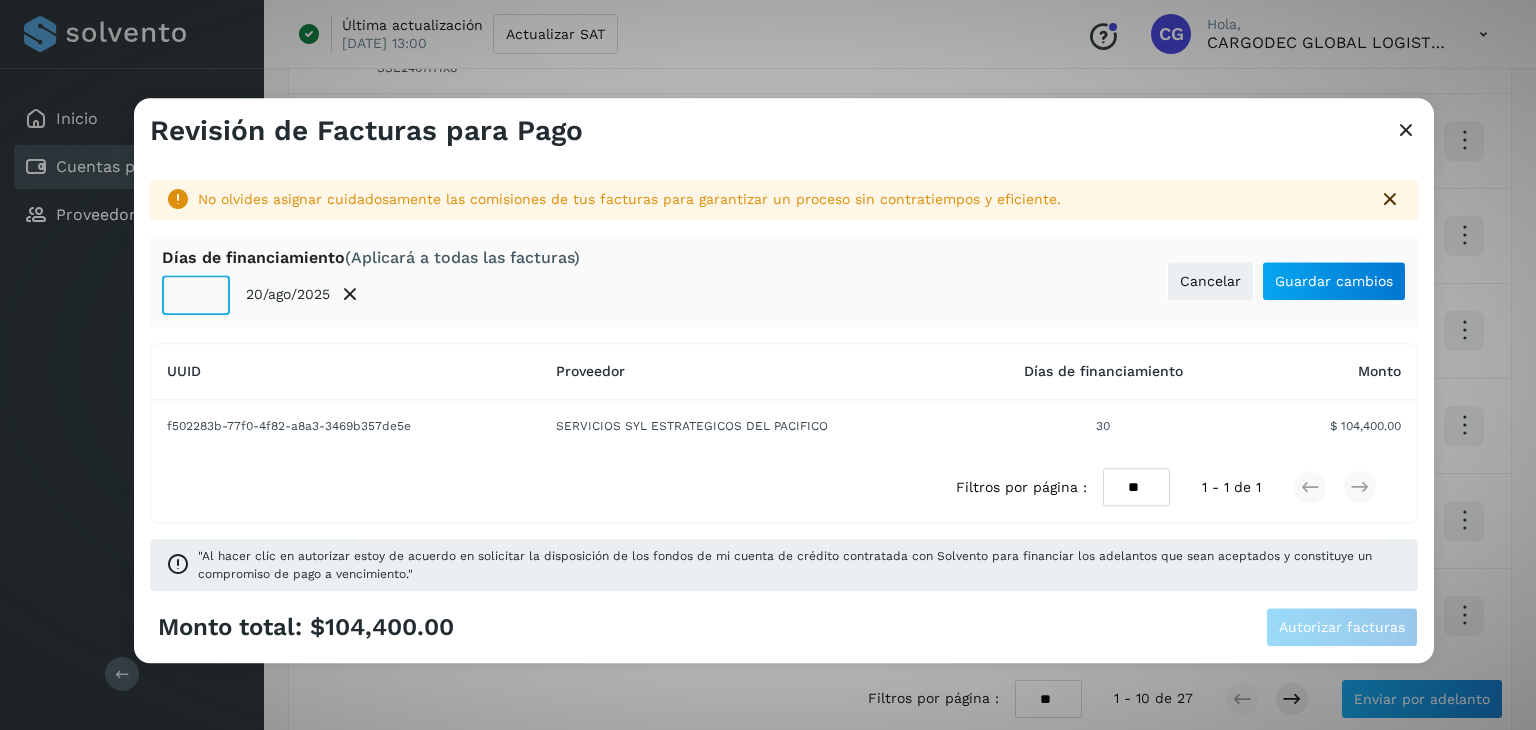 click on "**" 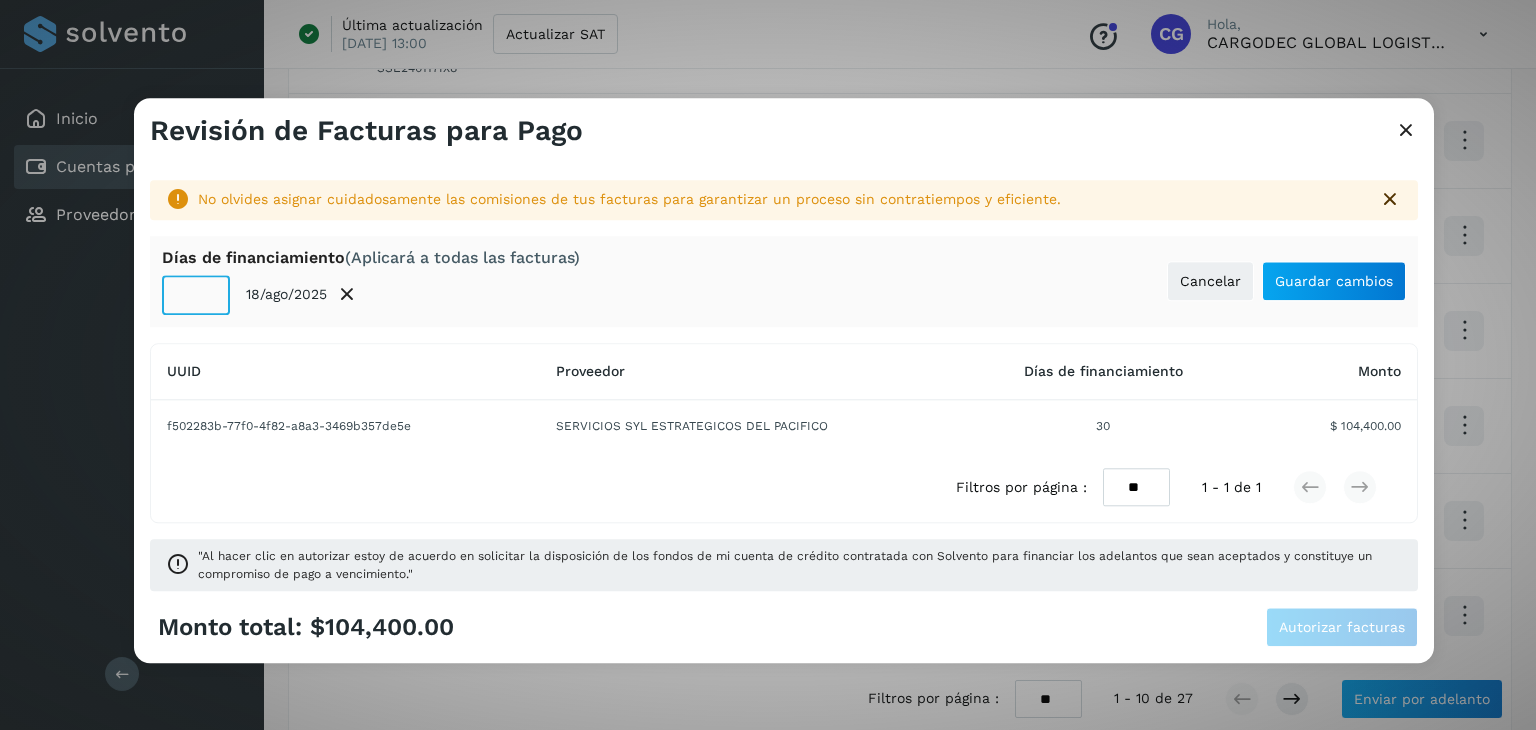 click on "**" 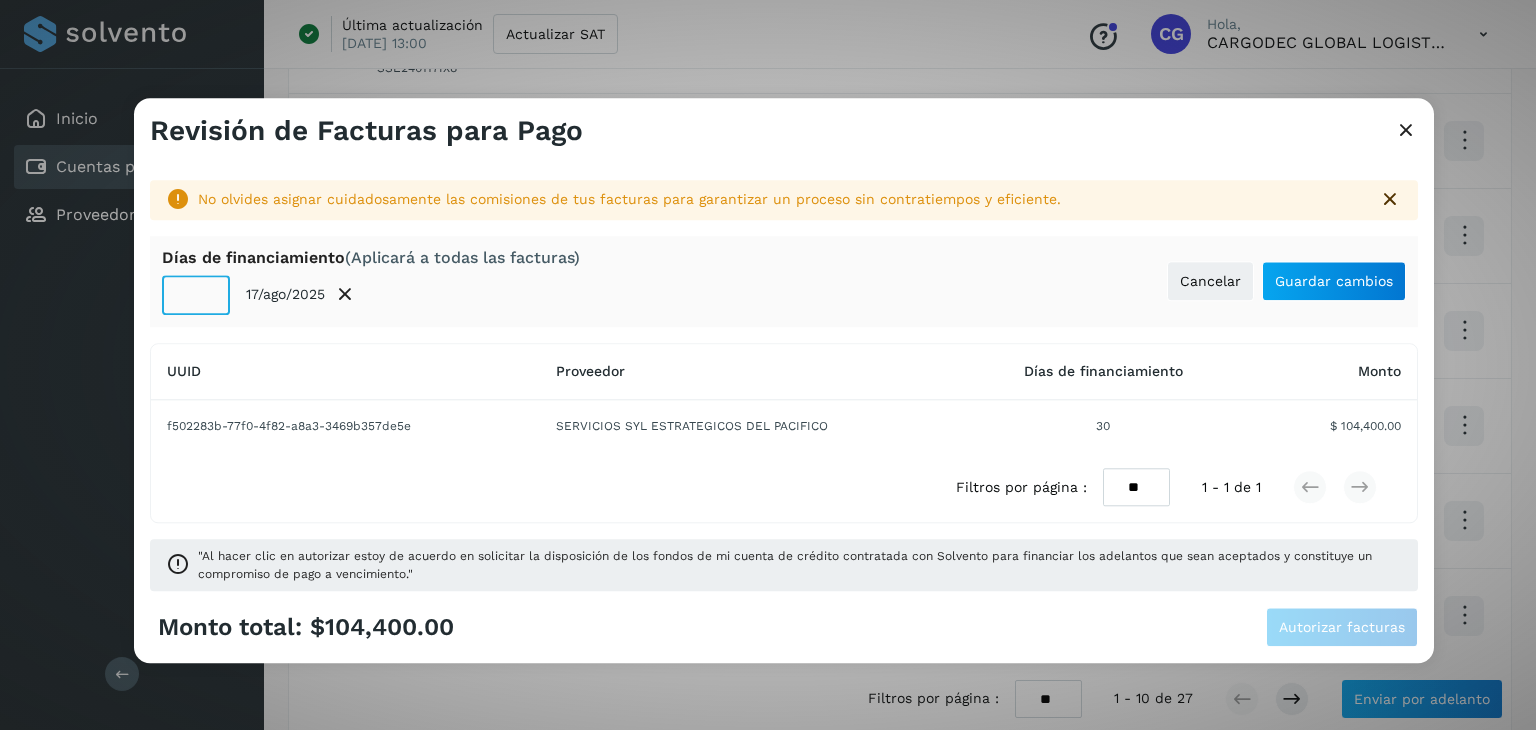 click on "**" 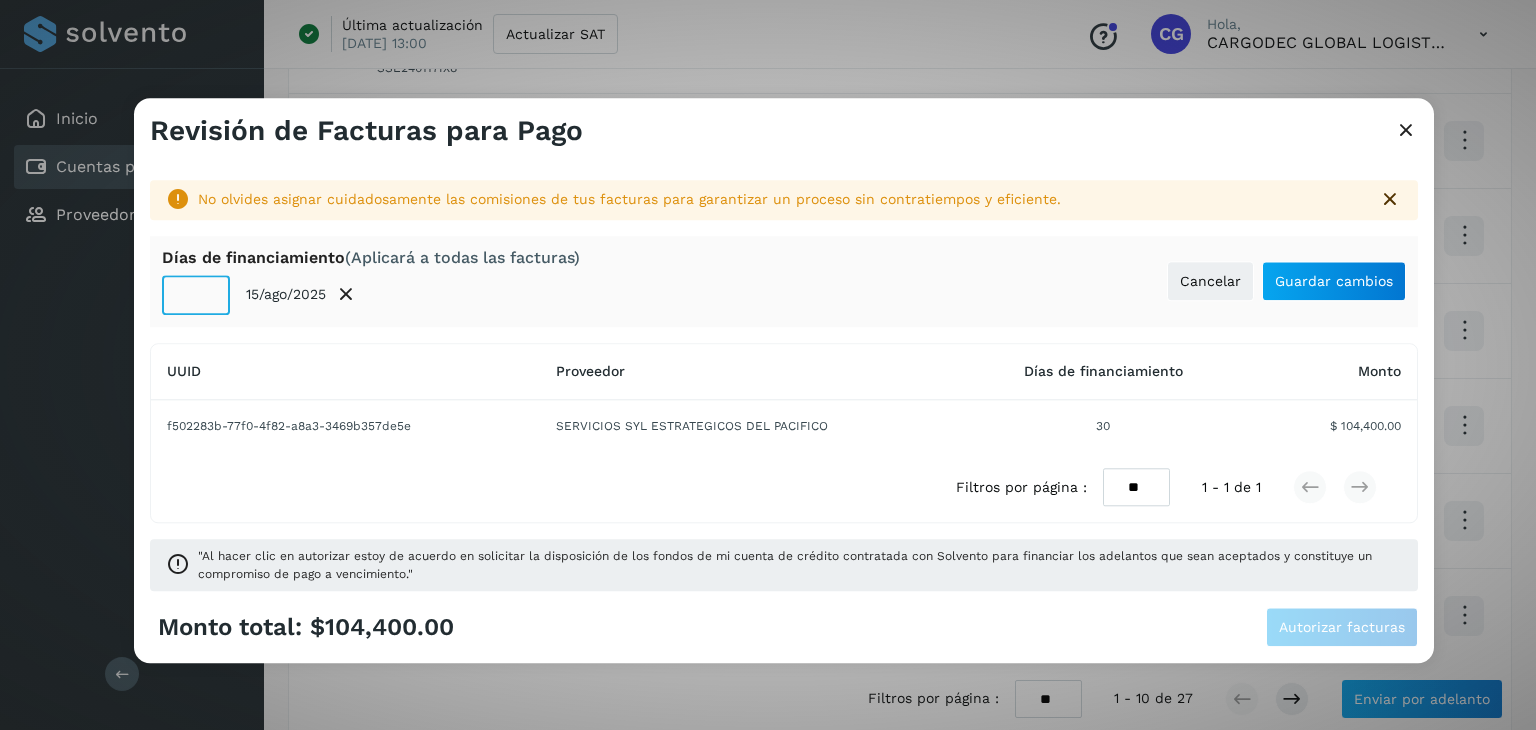 click on "**" 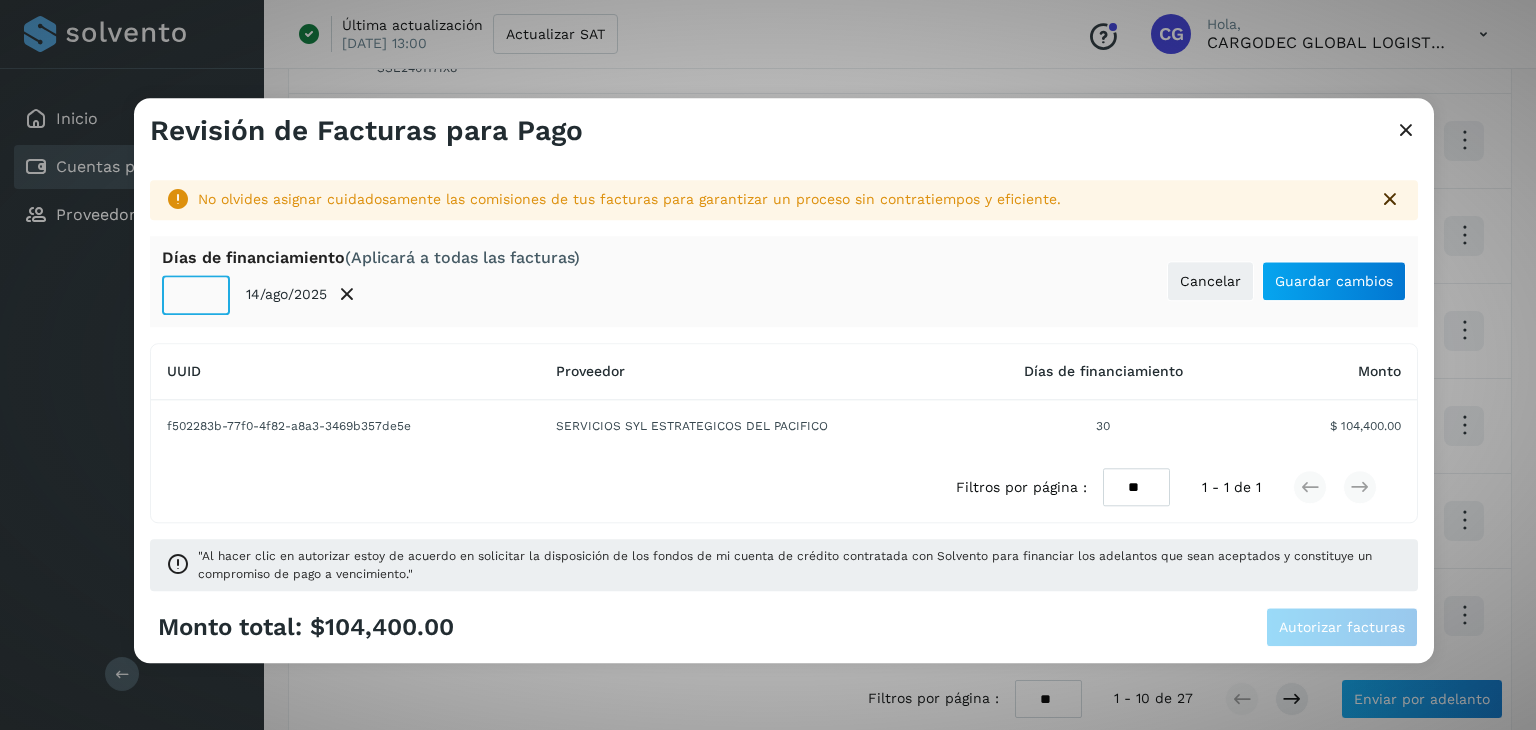 click on "**" 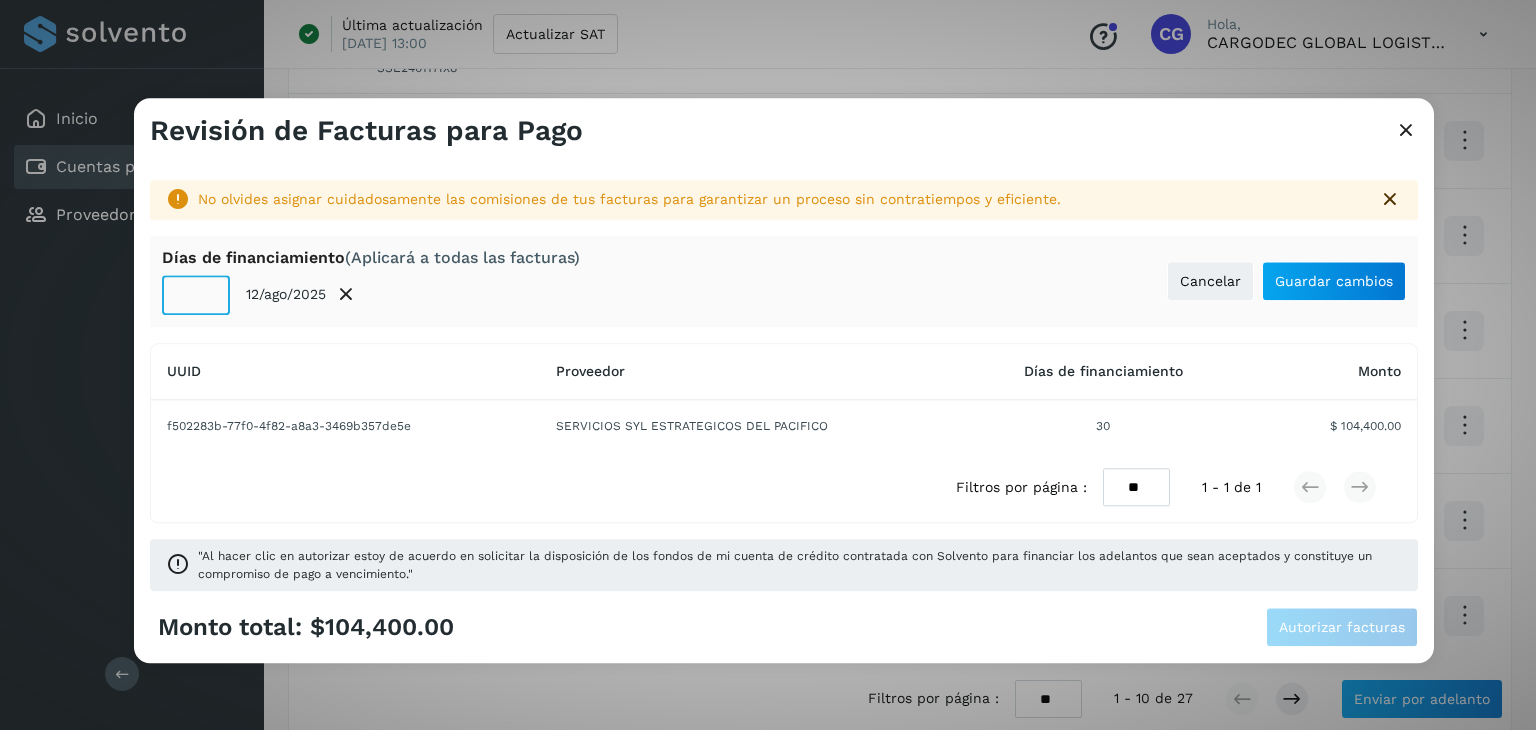 click on "**" 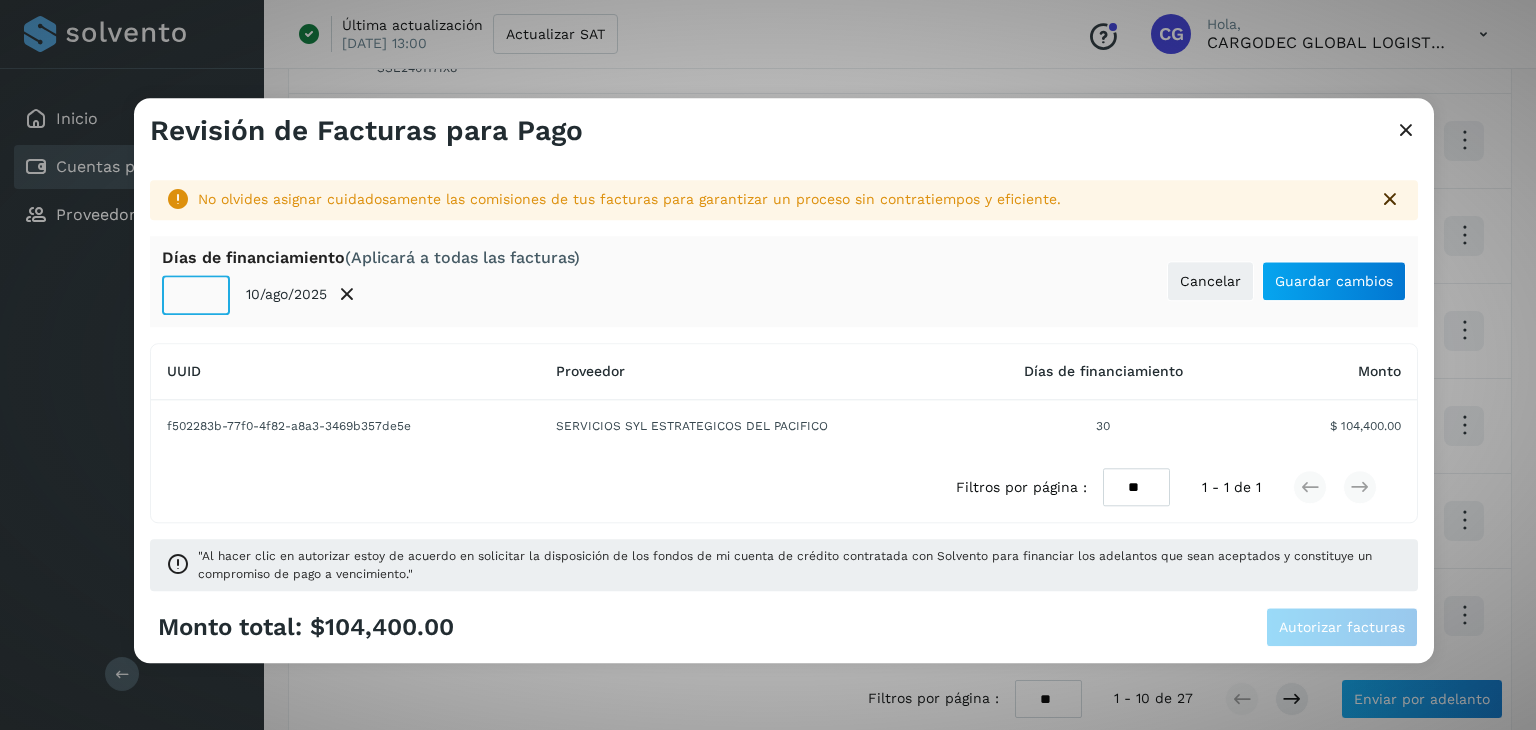 click on "**" 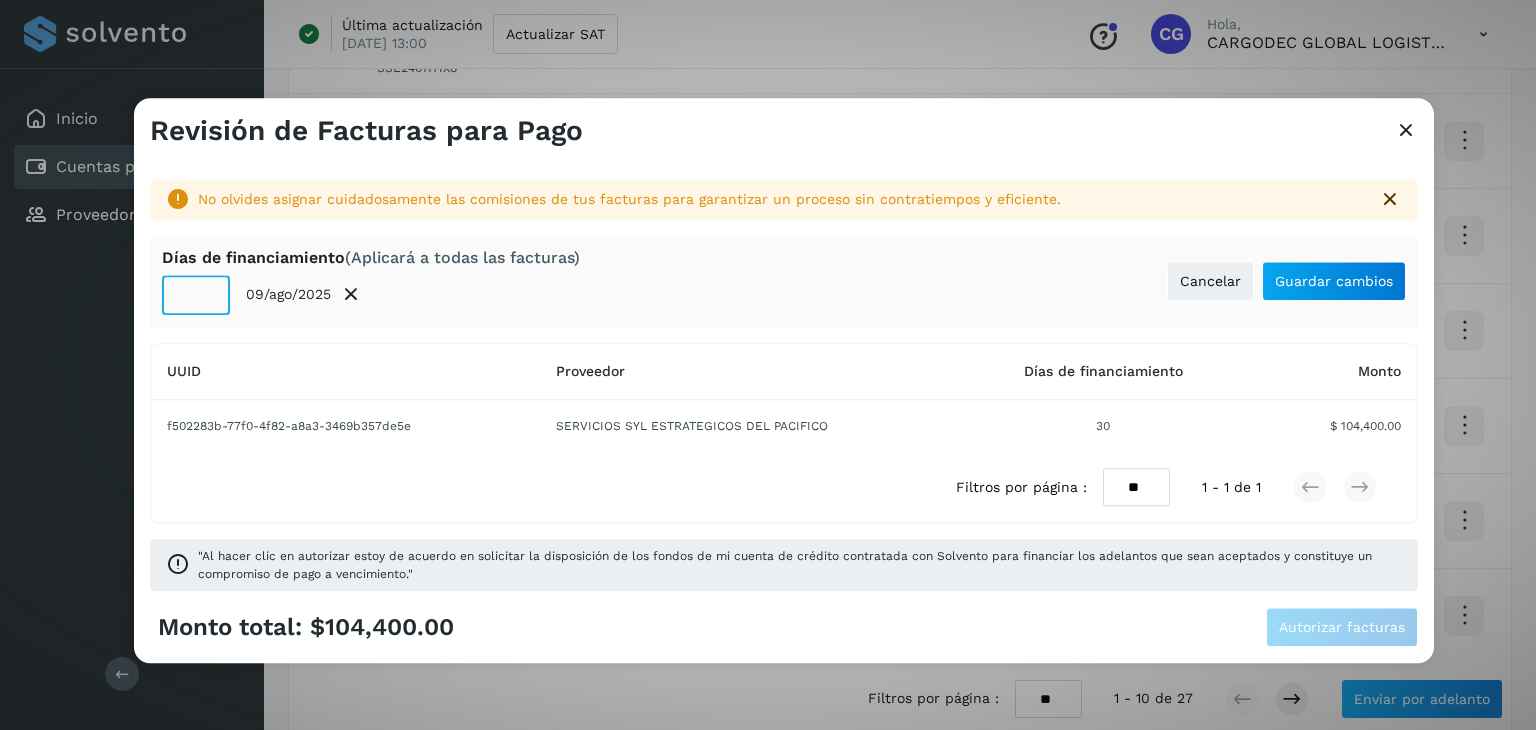click on "**" 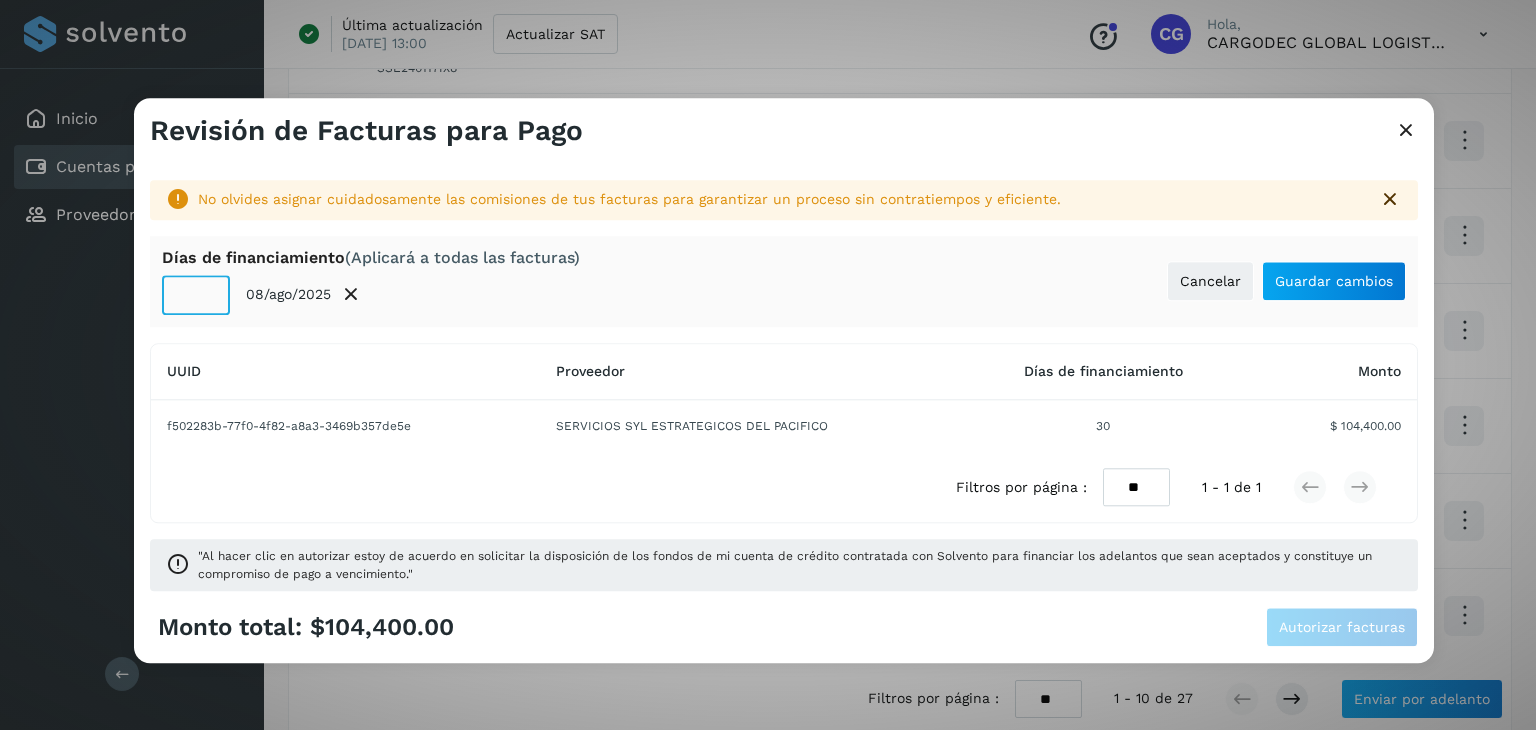 click on "**" 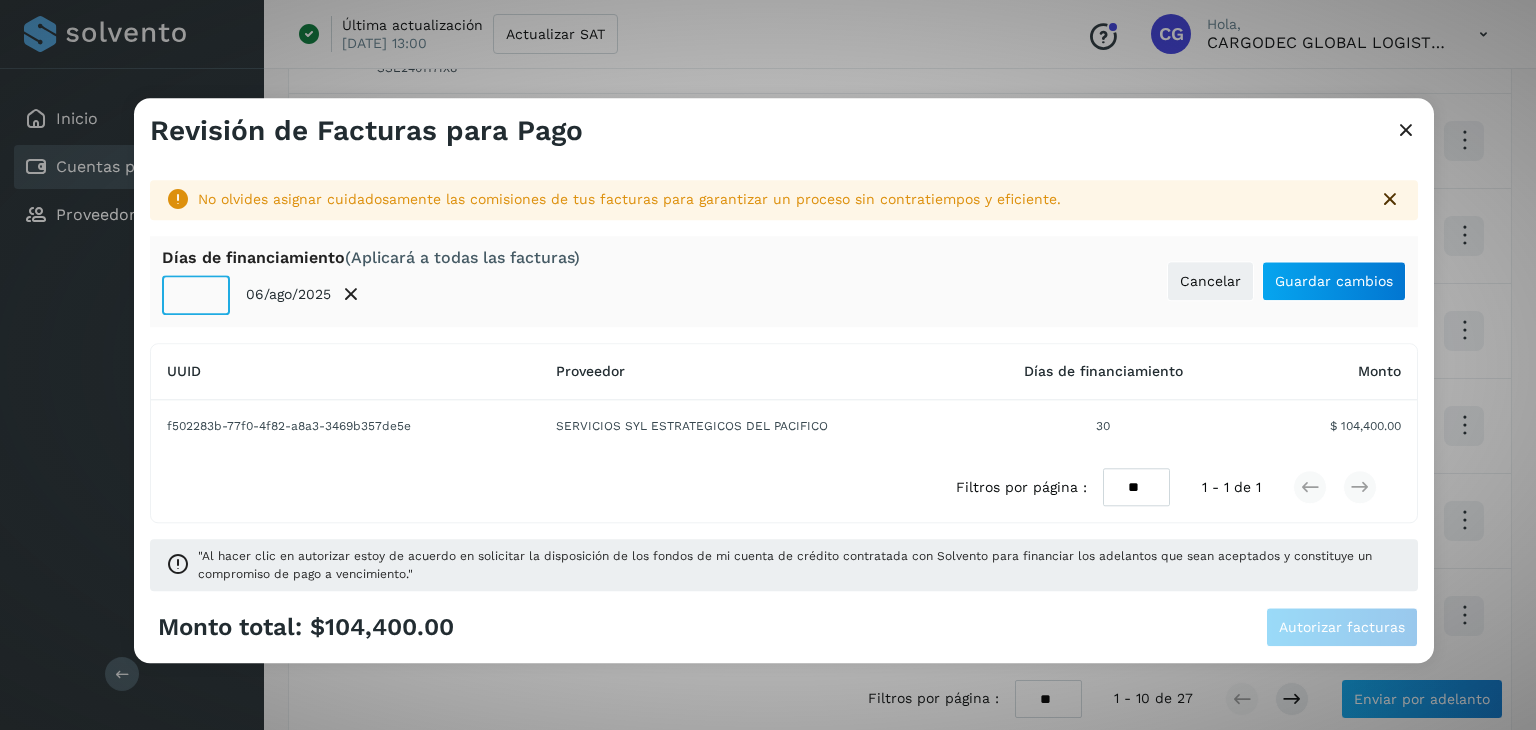 type on "**" 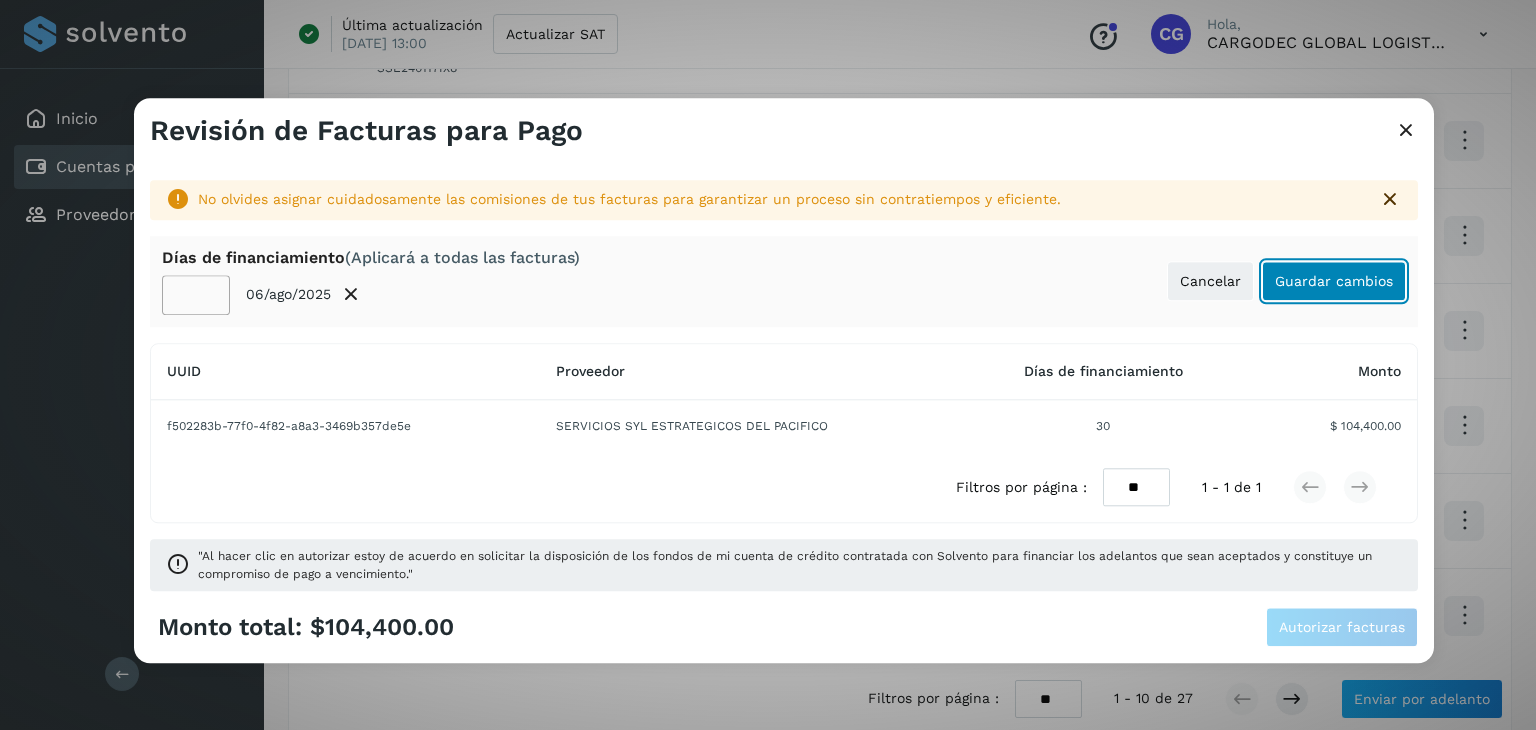 click on "Guardar cambios" 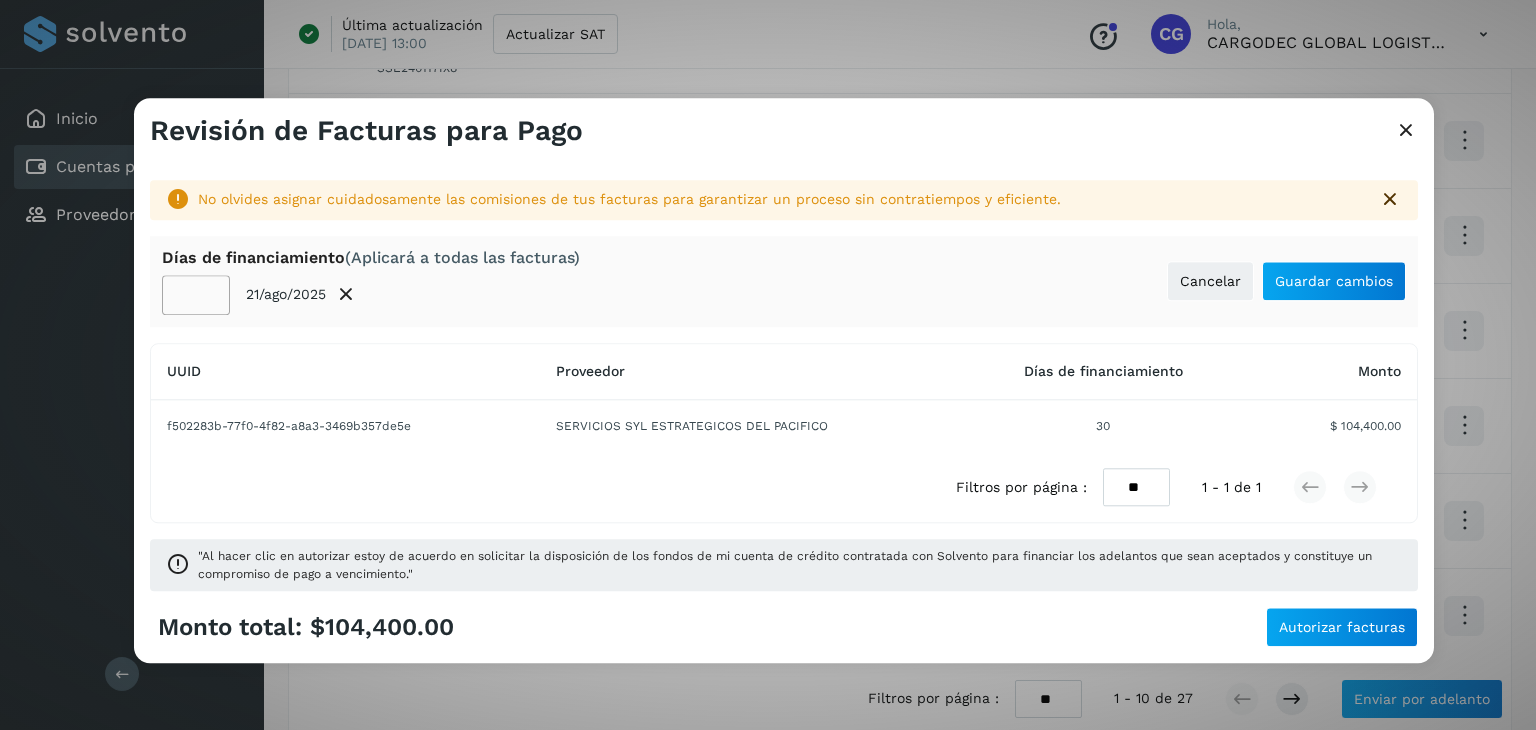 click on "**" 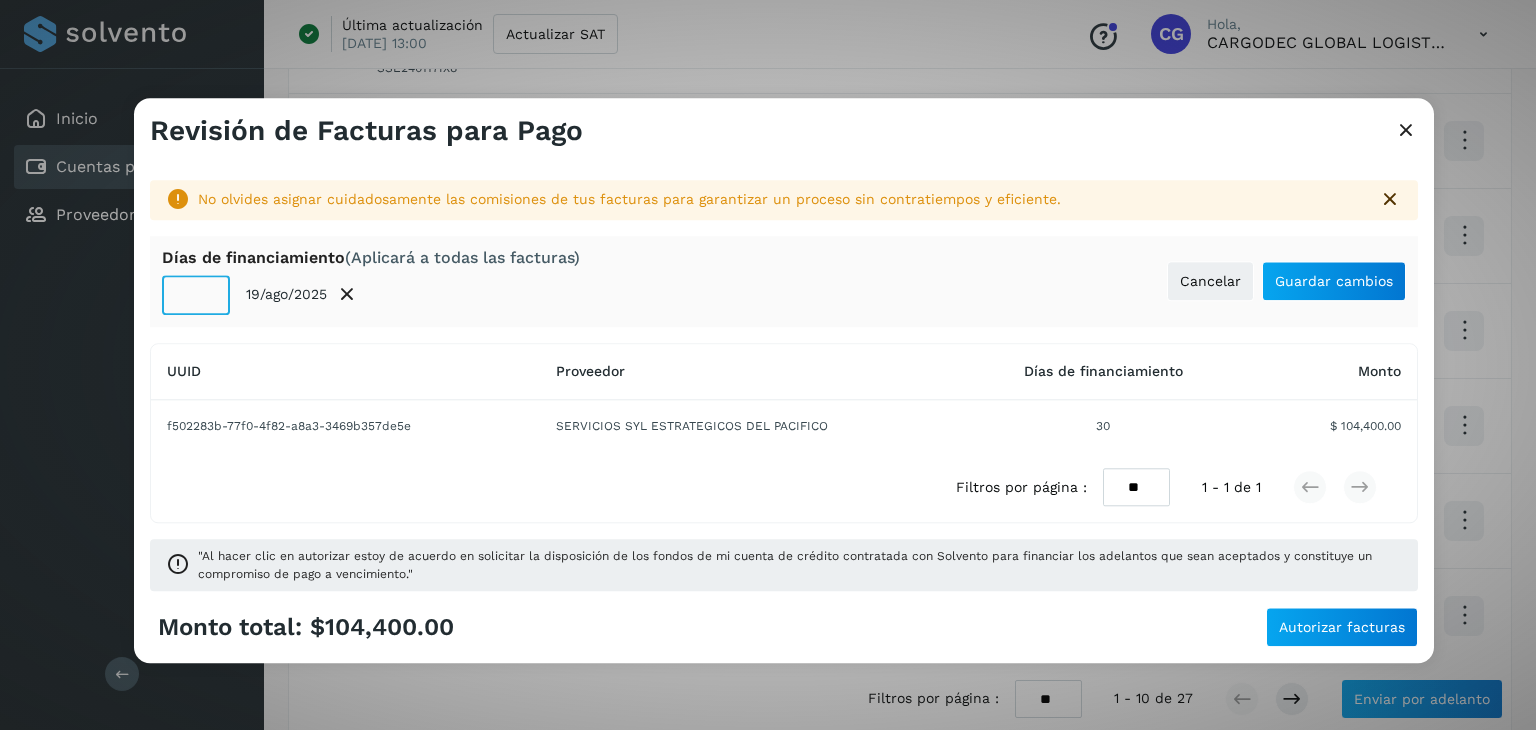 click on "**" 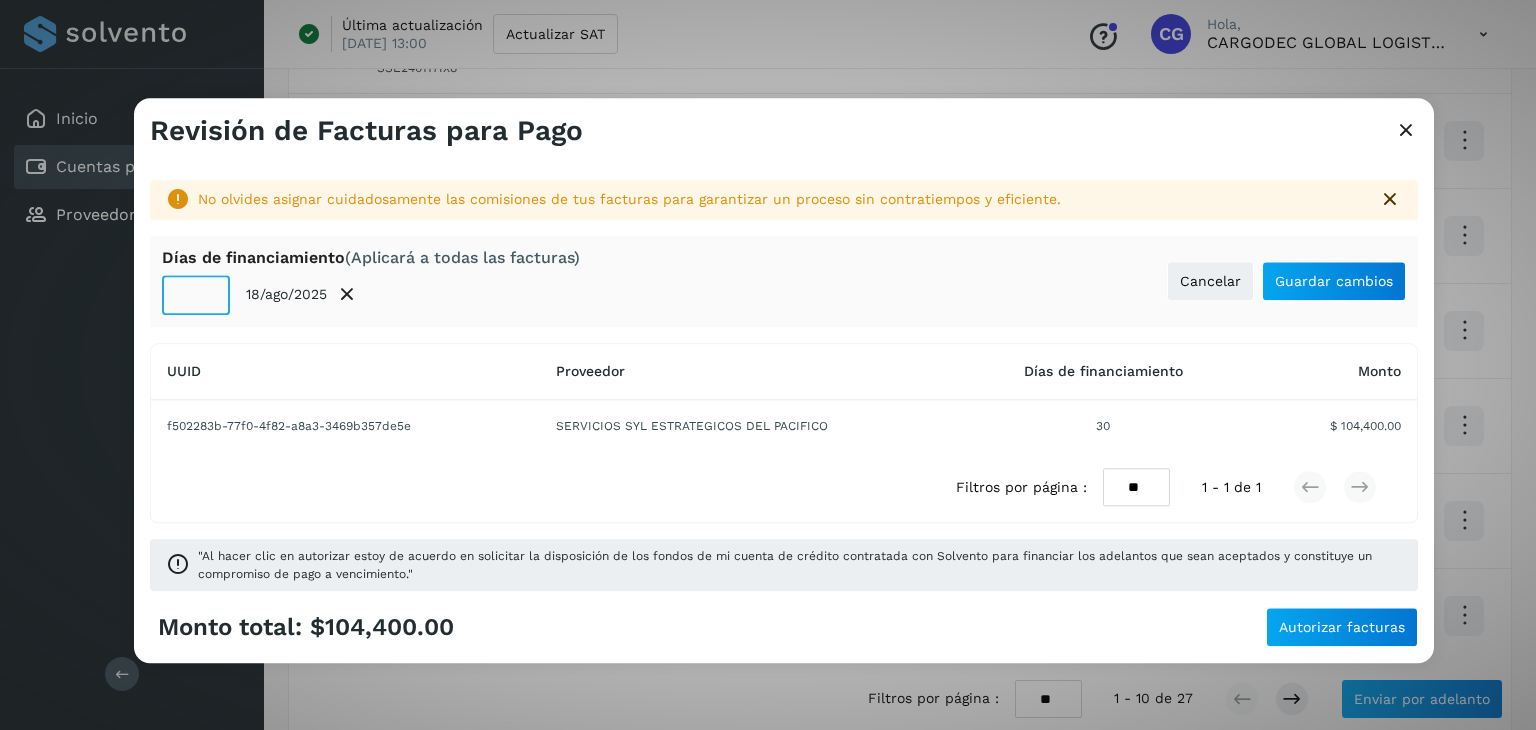 click on "**" 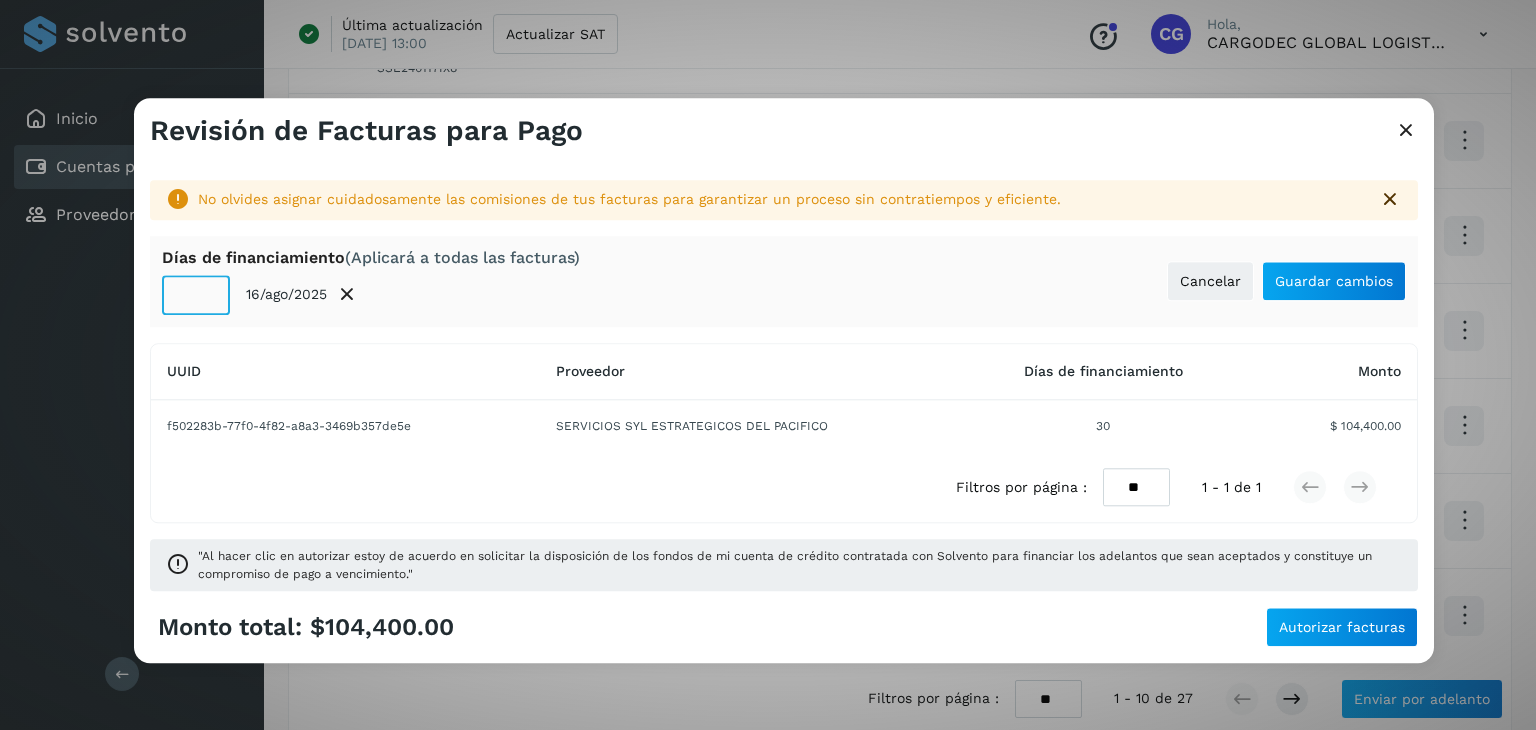 click on "**" 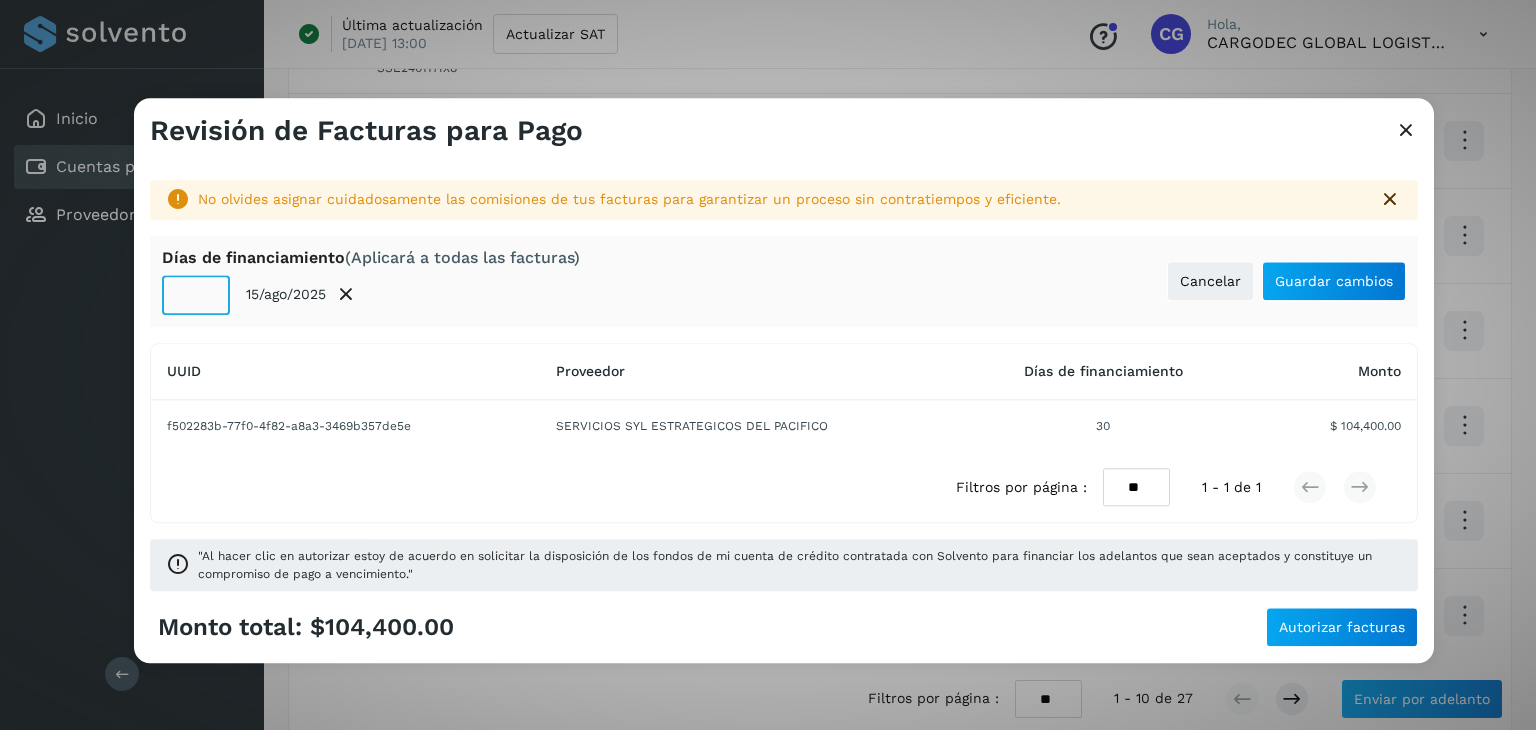 click on "**" 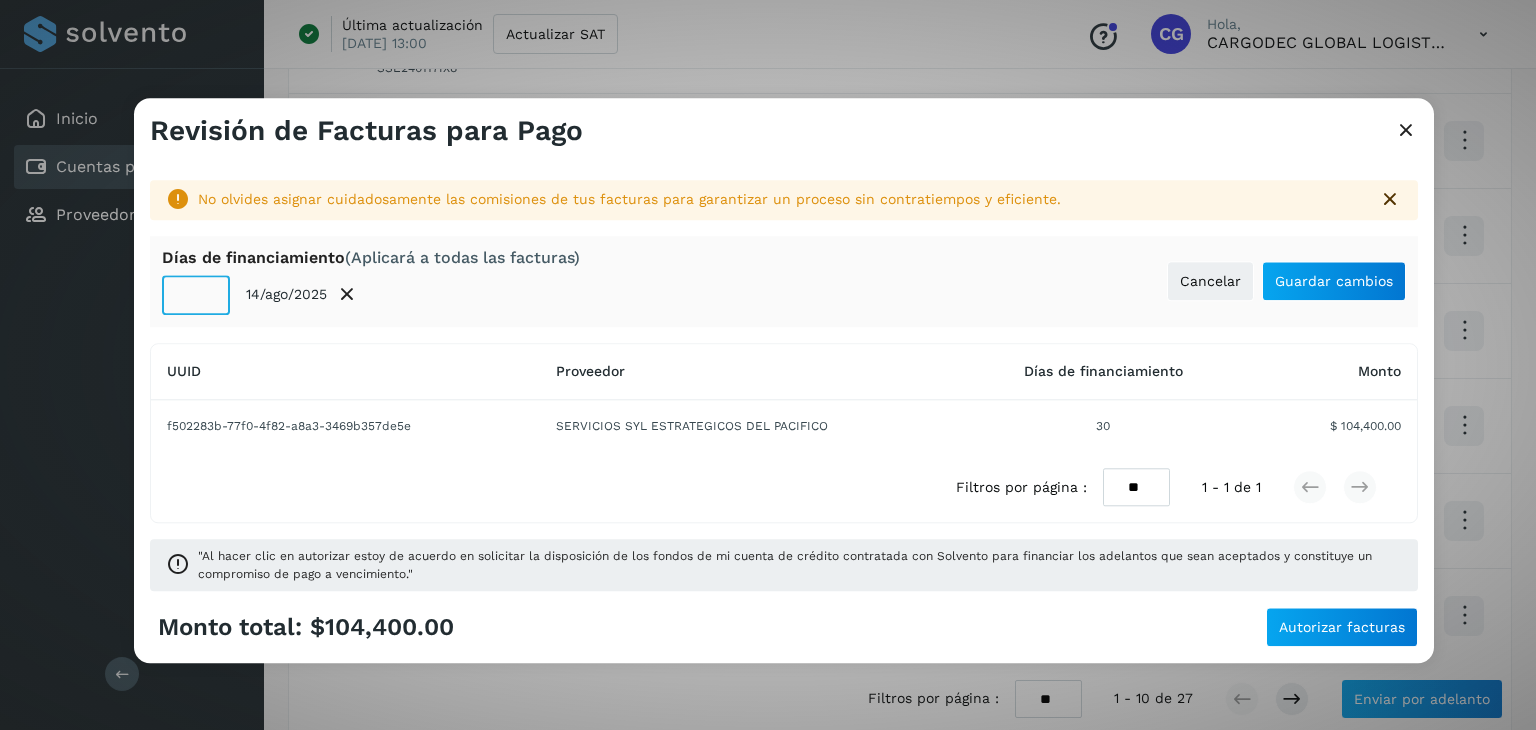 click on "**" 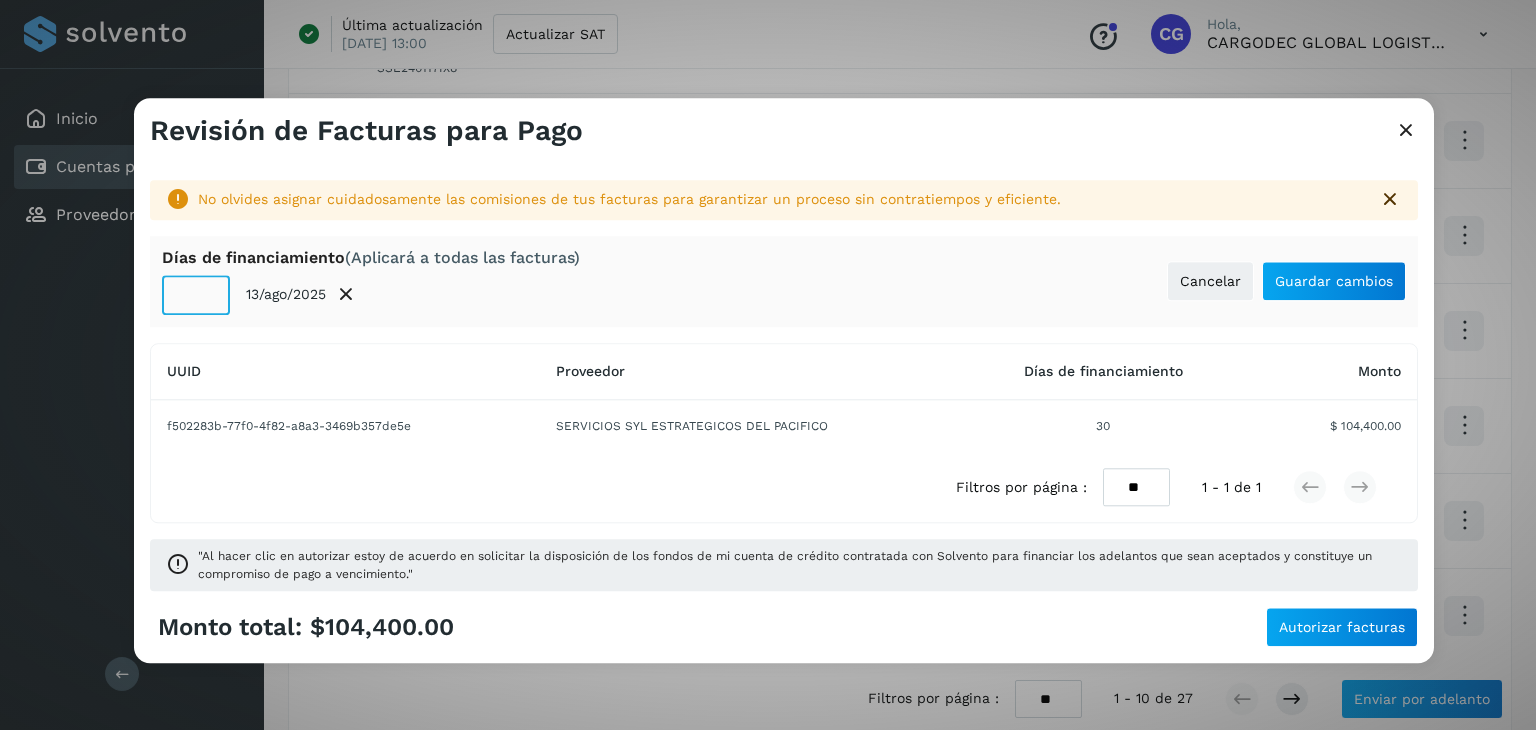click on "**" 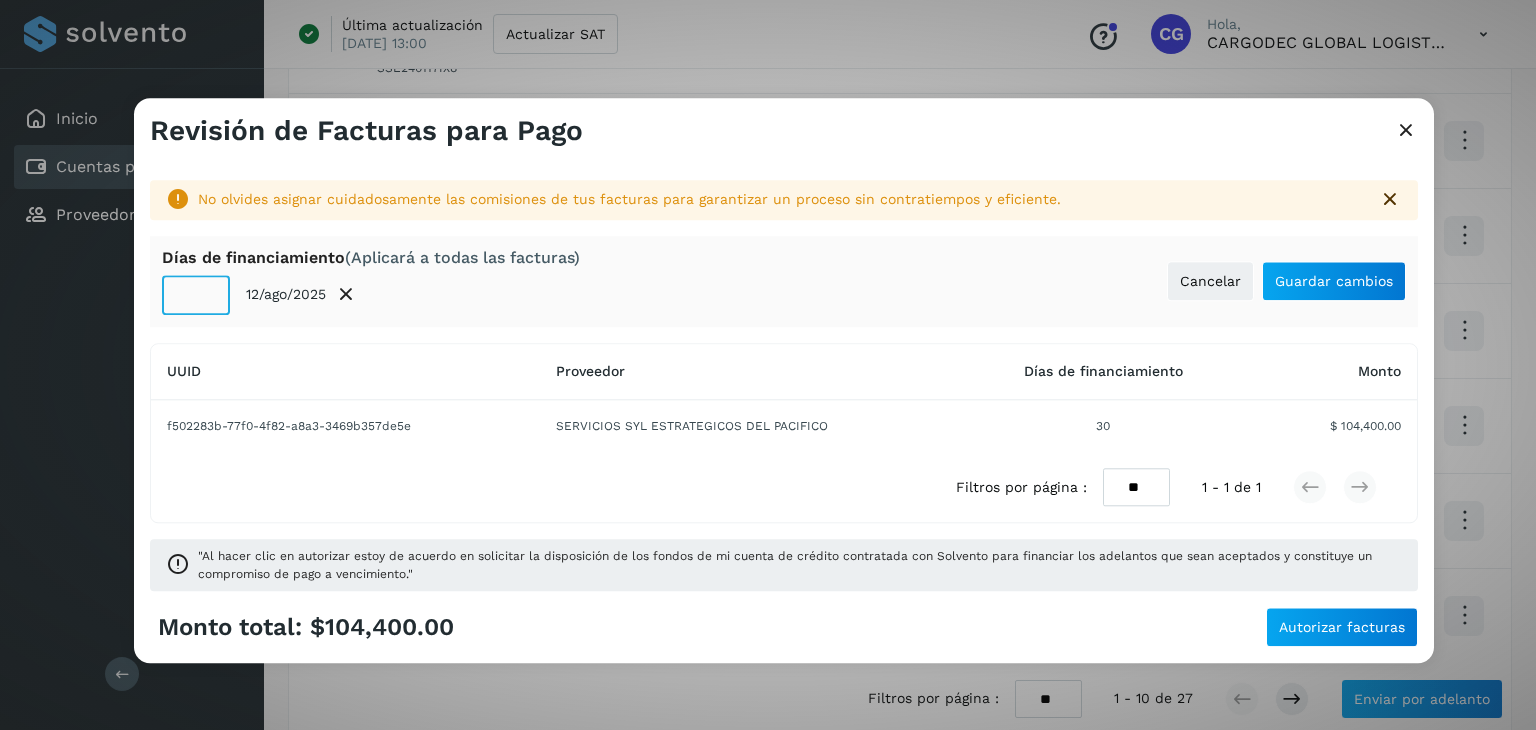click on "**" 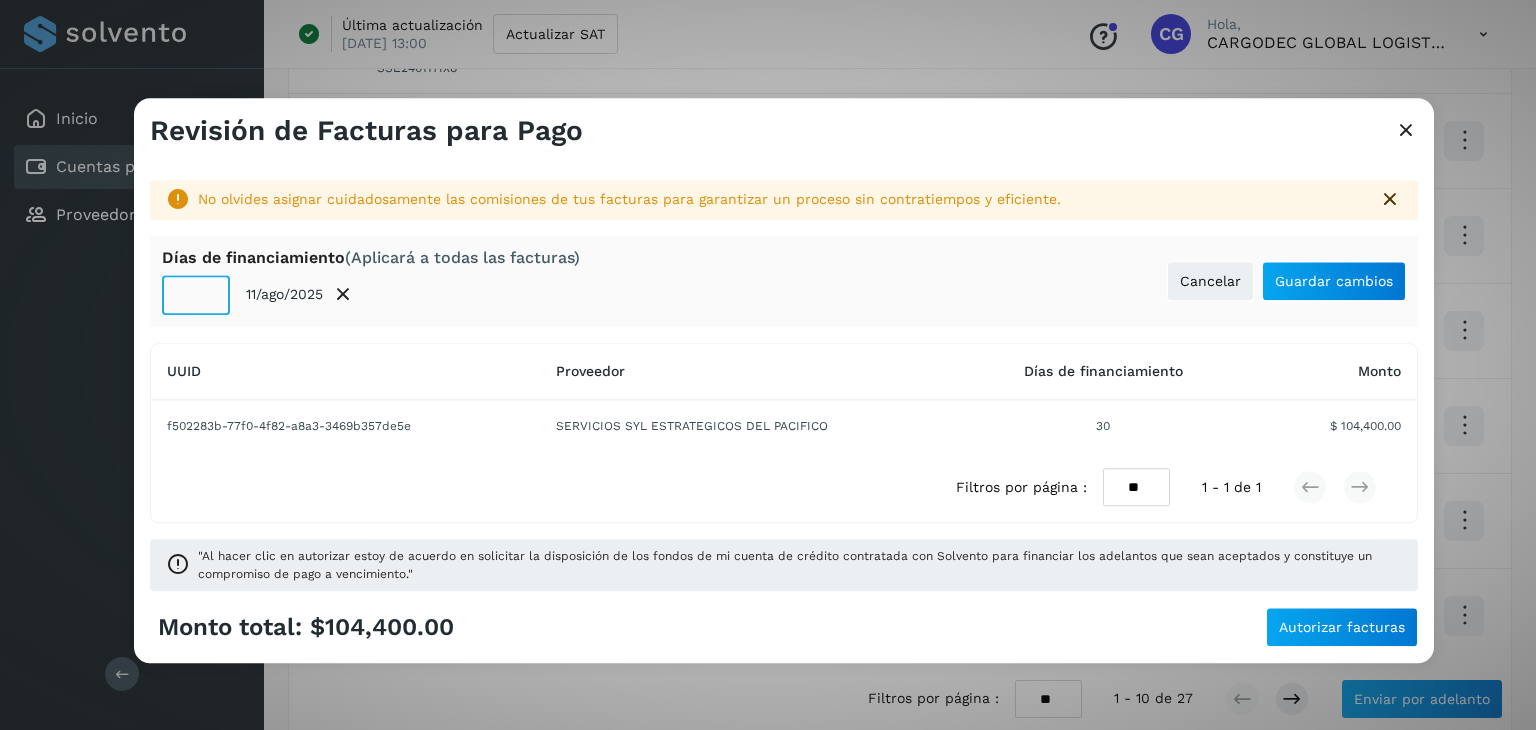 click on "**" 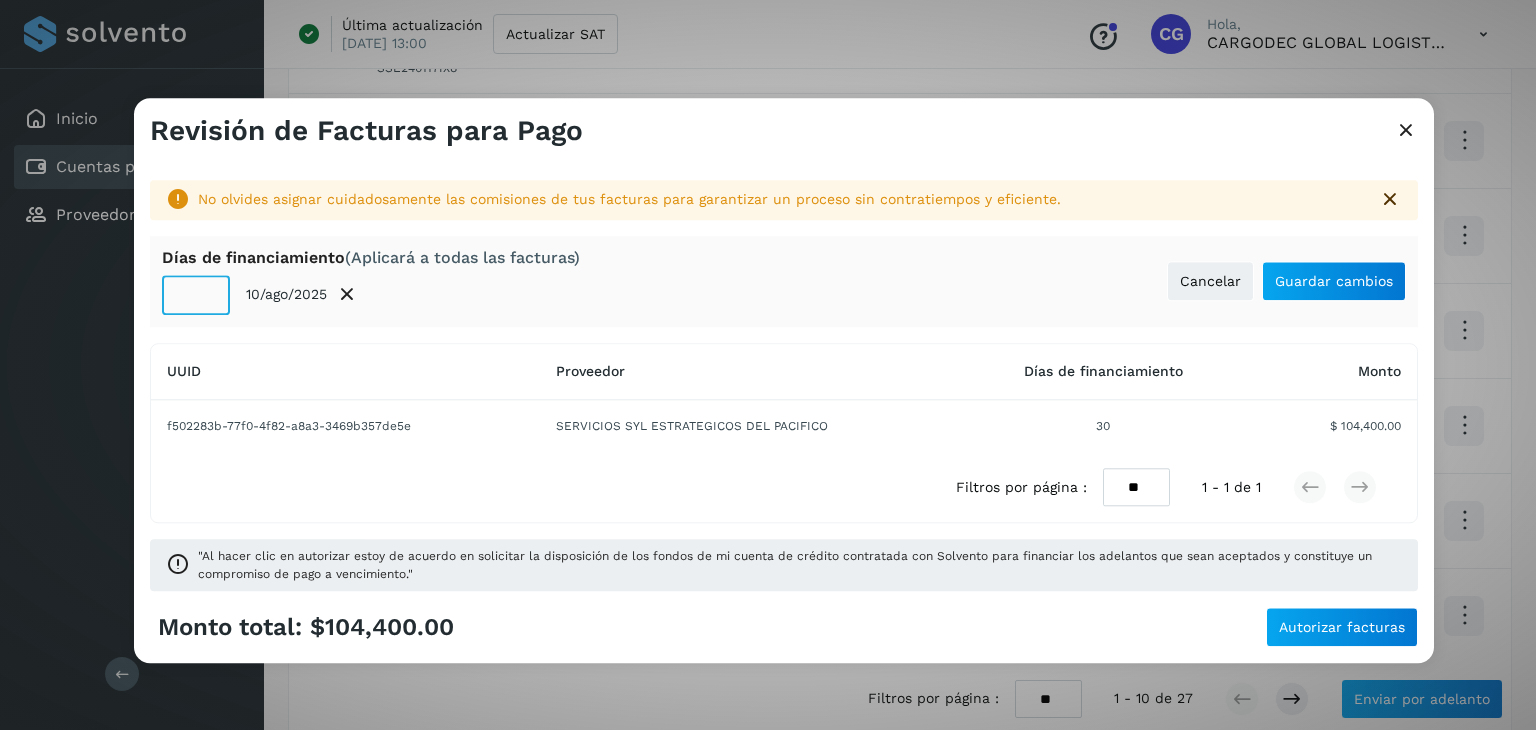 click on "**" 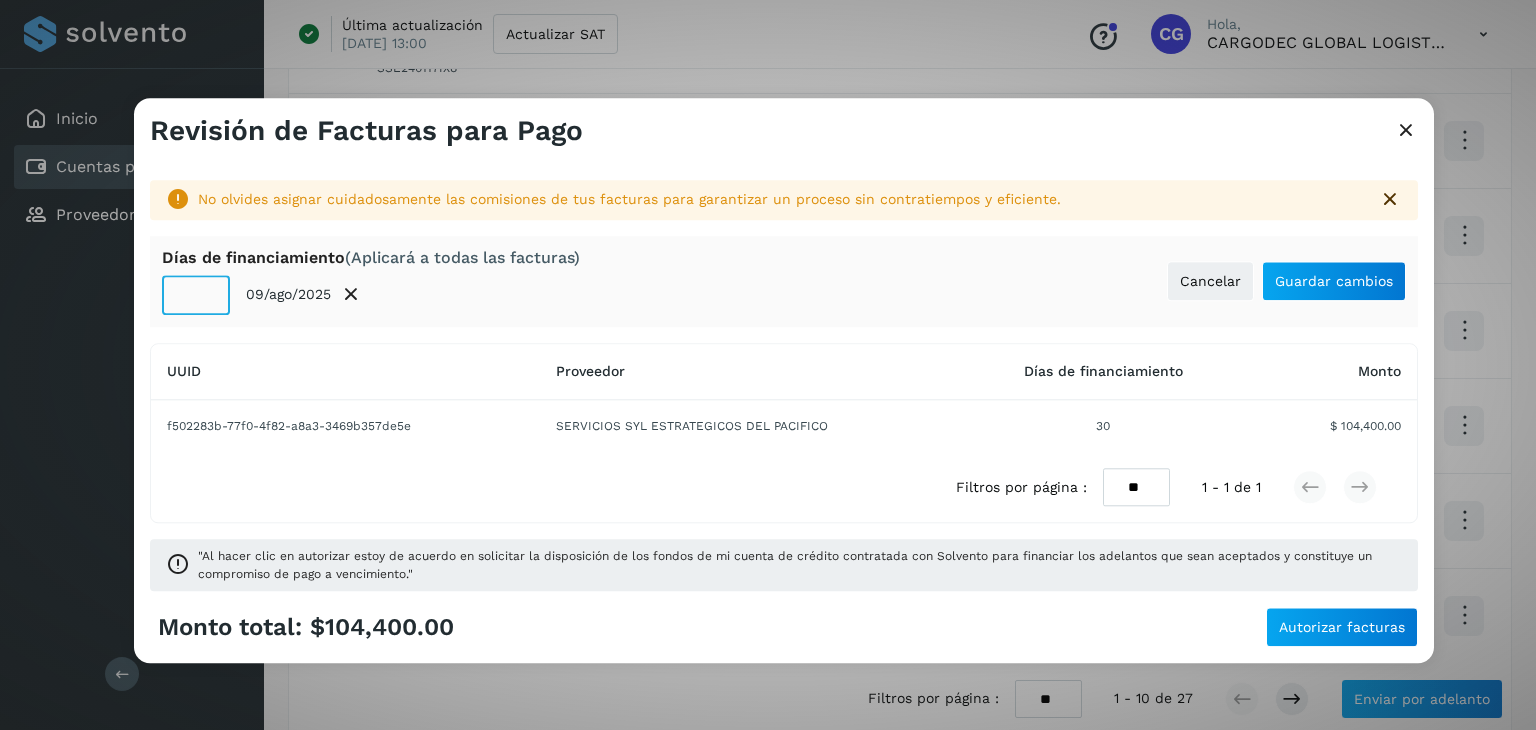 click on "**" 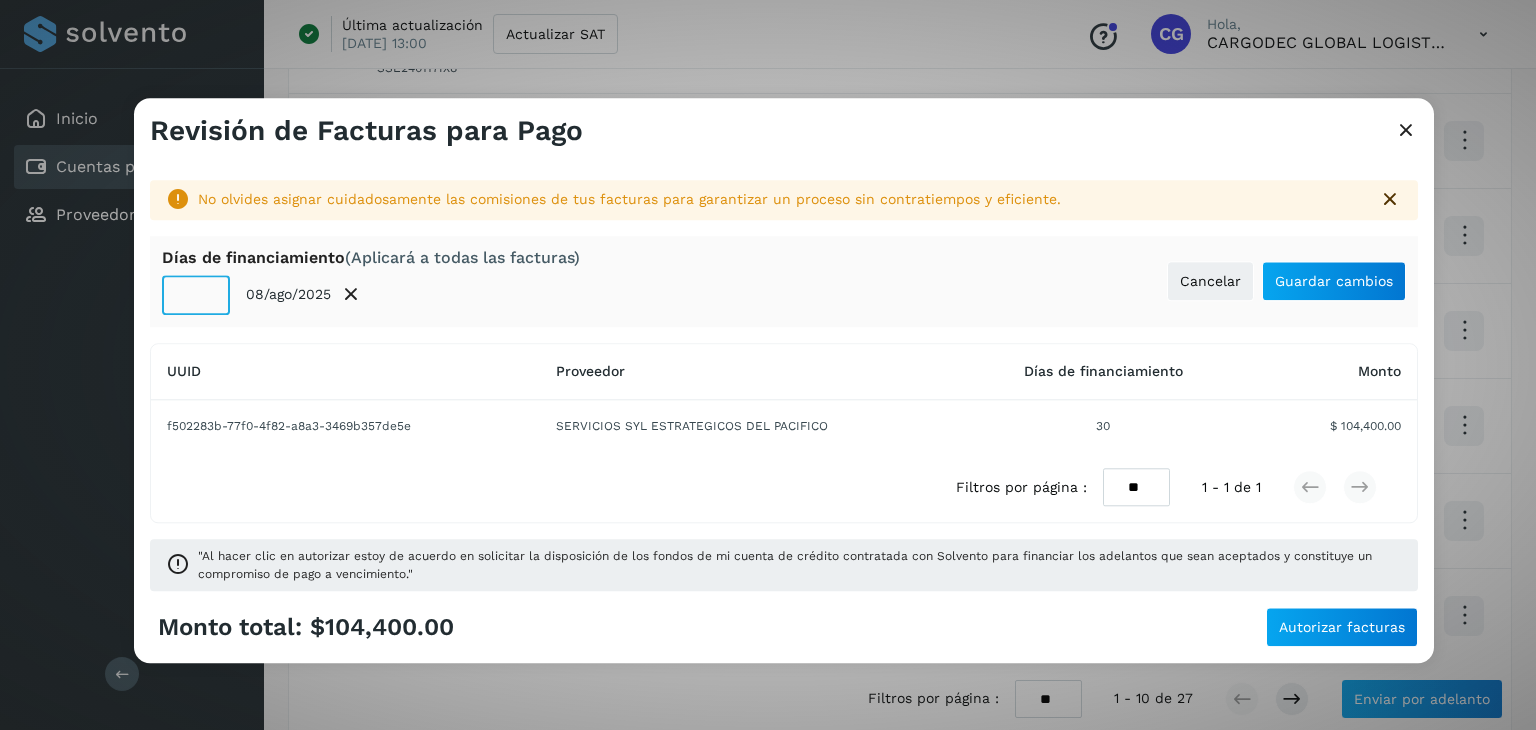 click on "**" 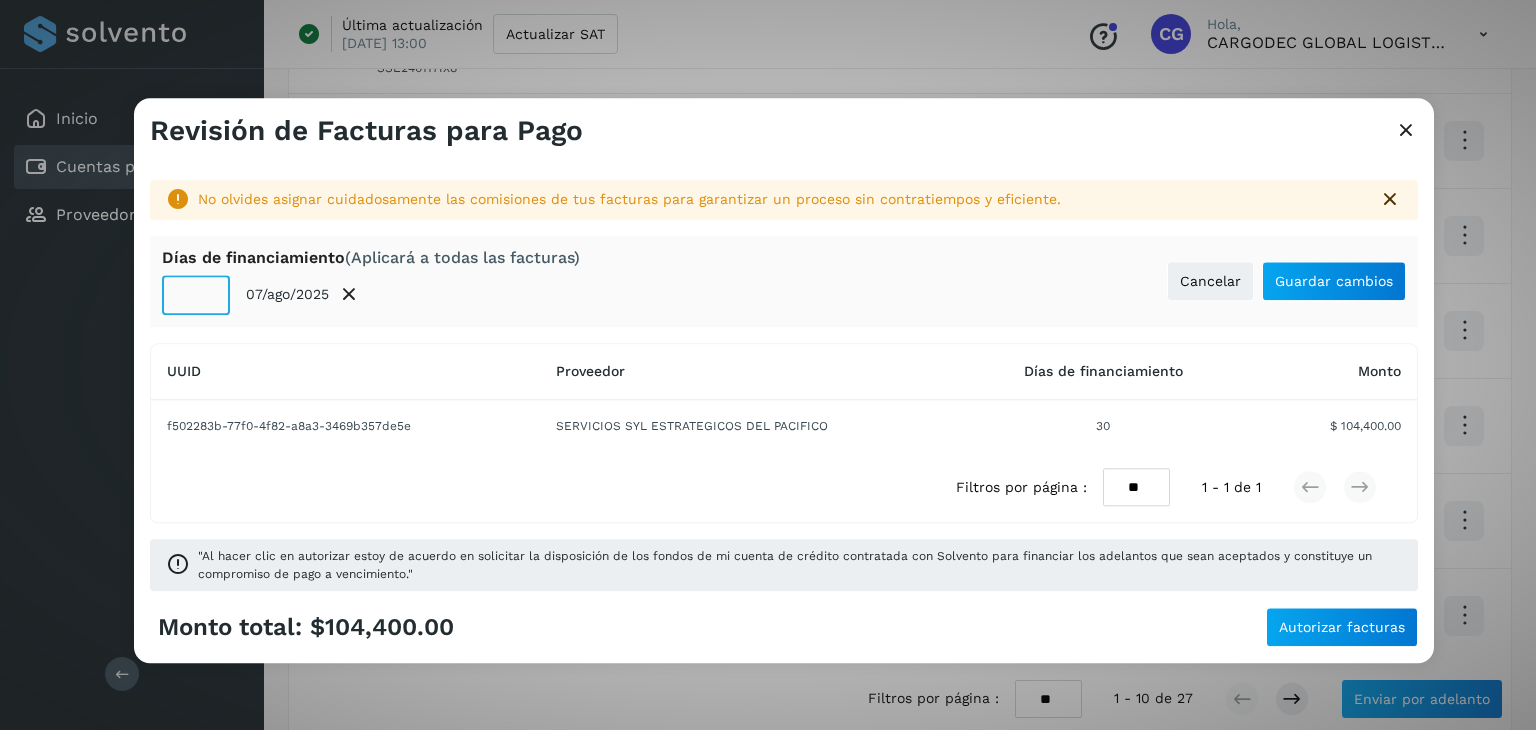 type on "**" 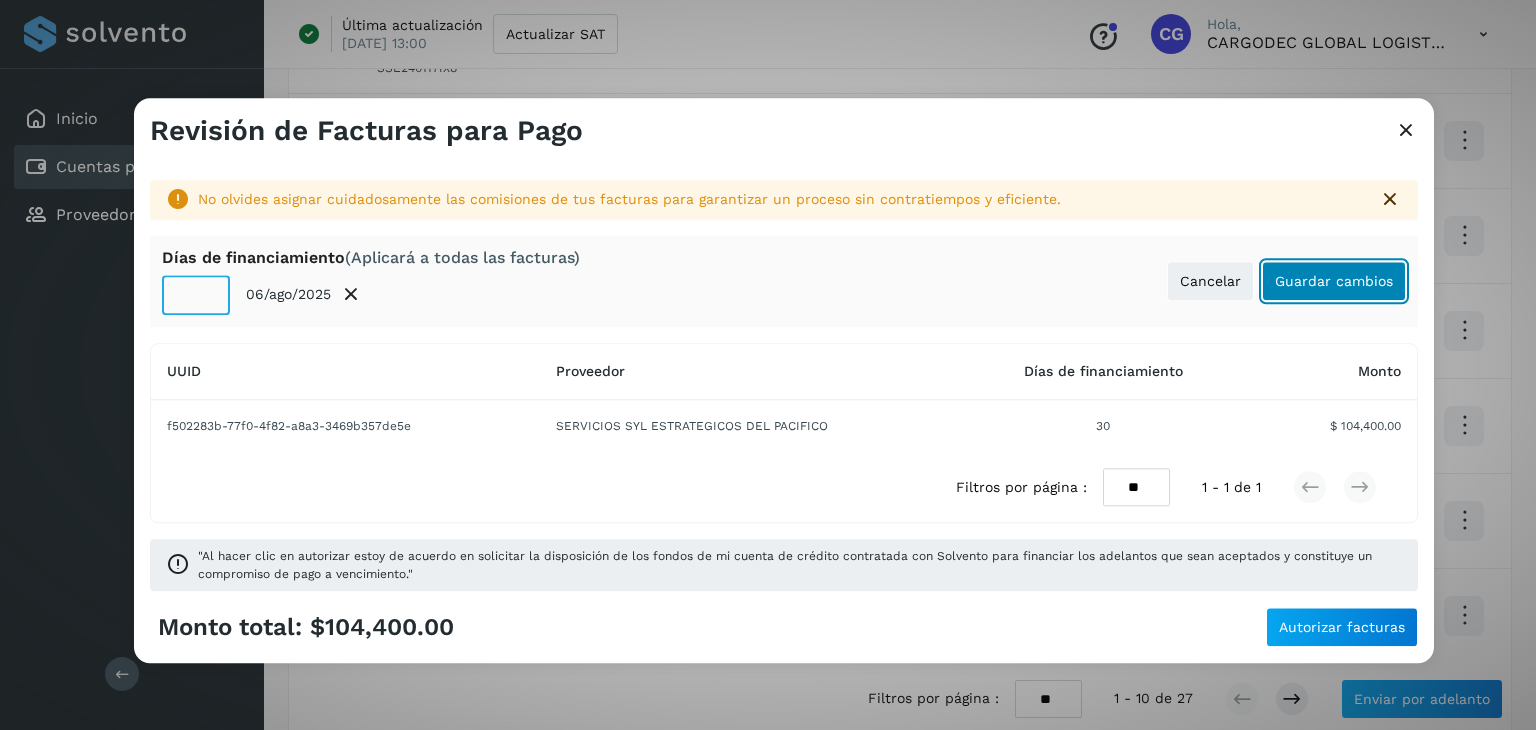 click on "Guardar cambios" 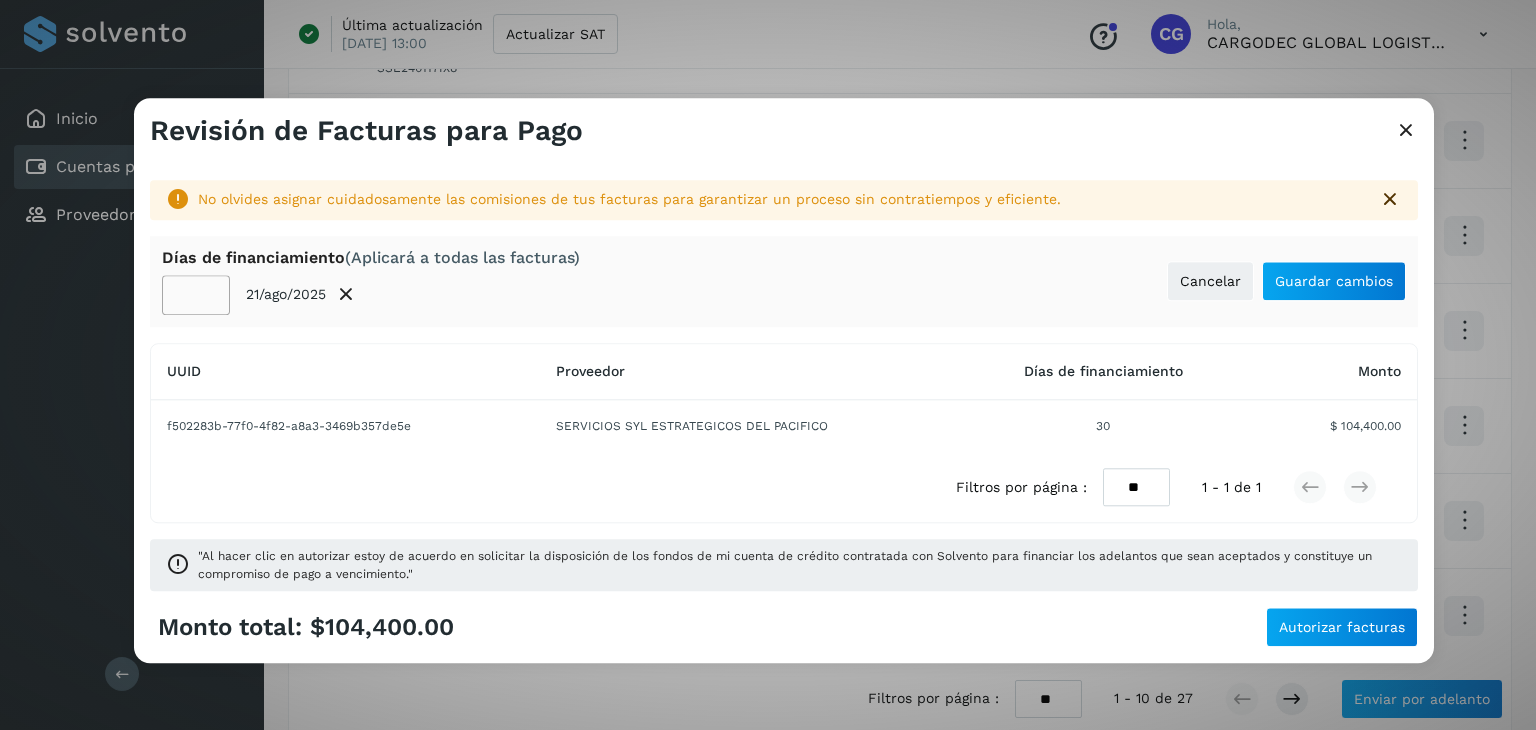 click on "**" 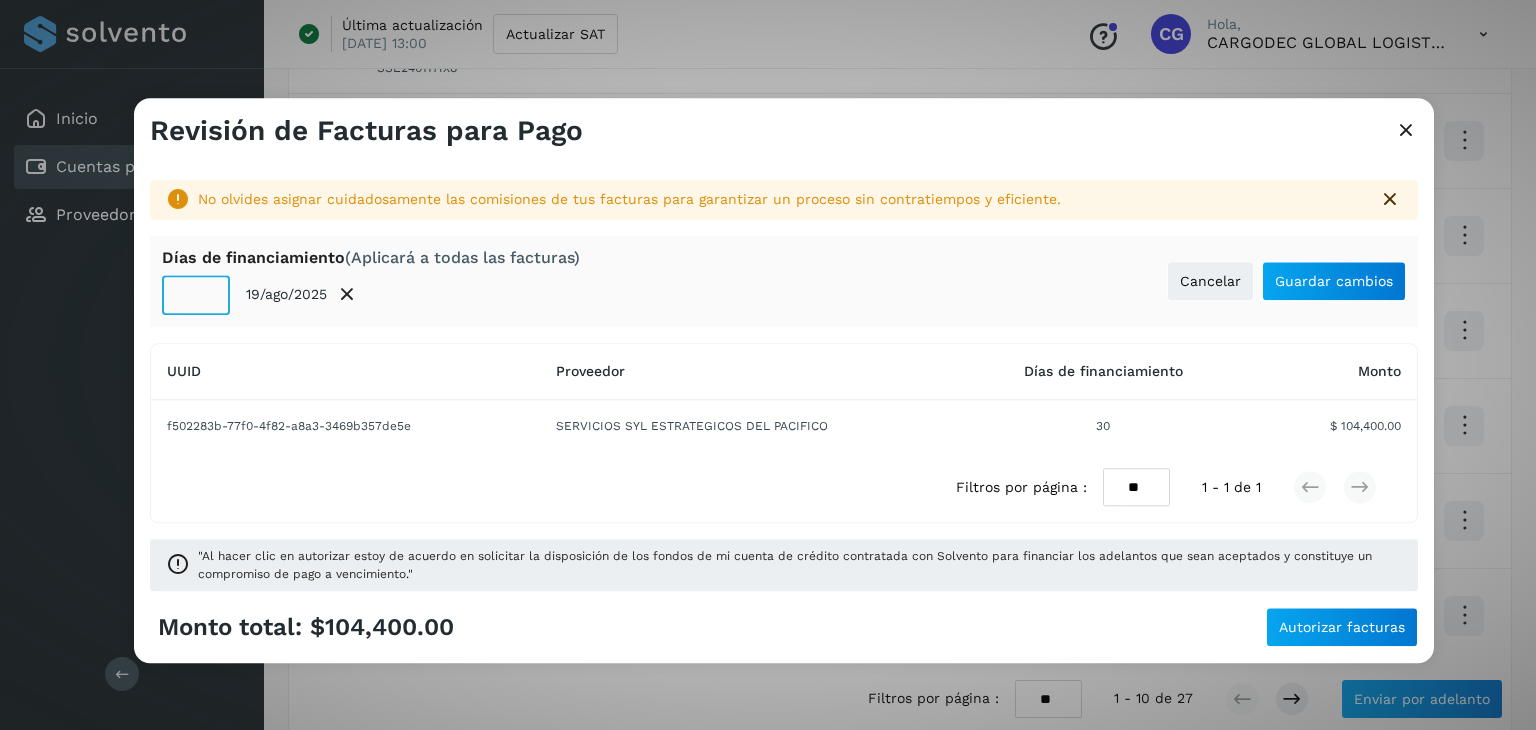 click on "**" 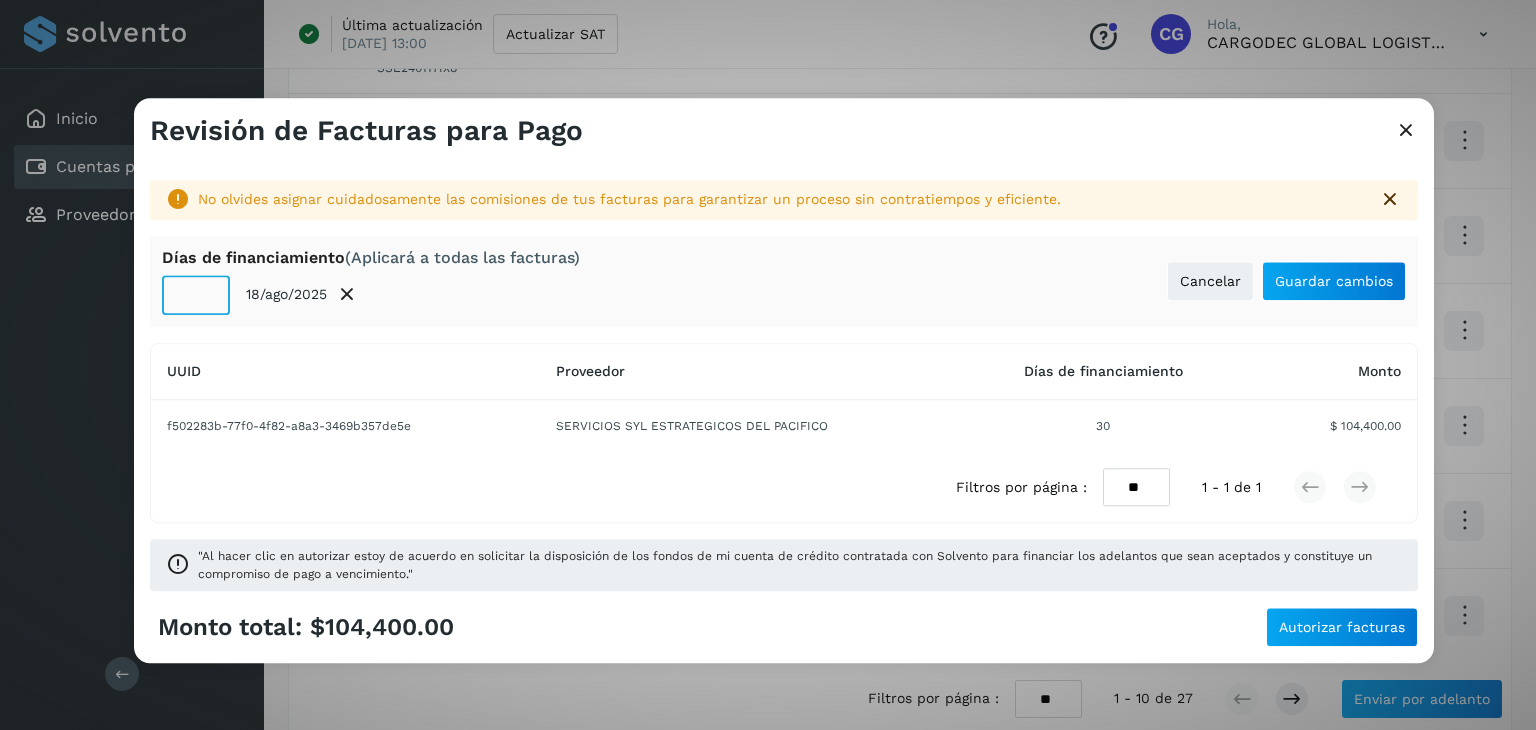 click on "**" 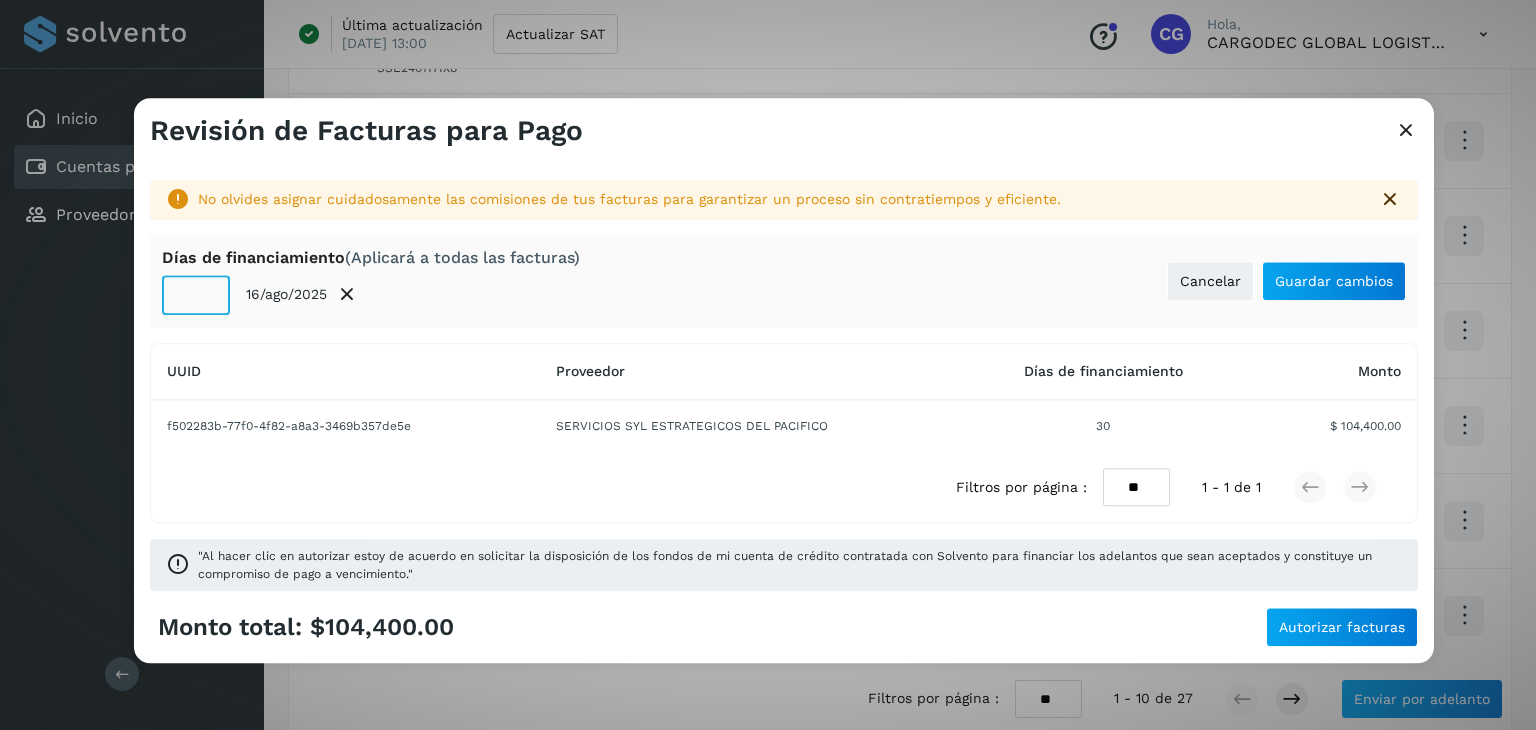 click on "**" 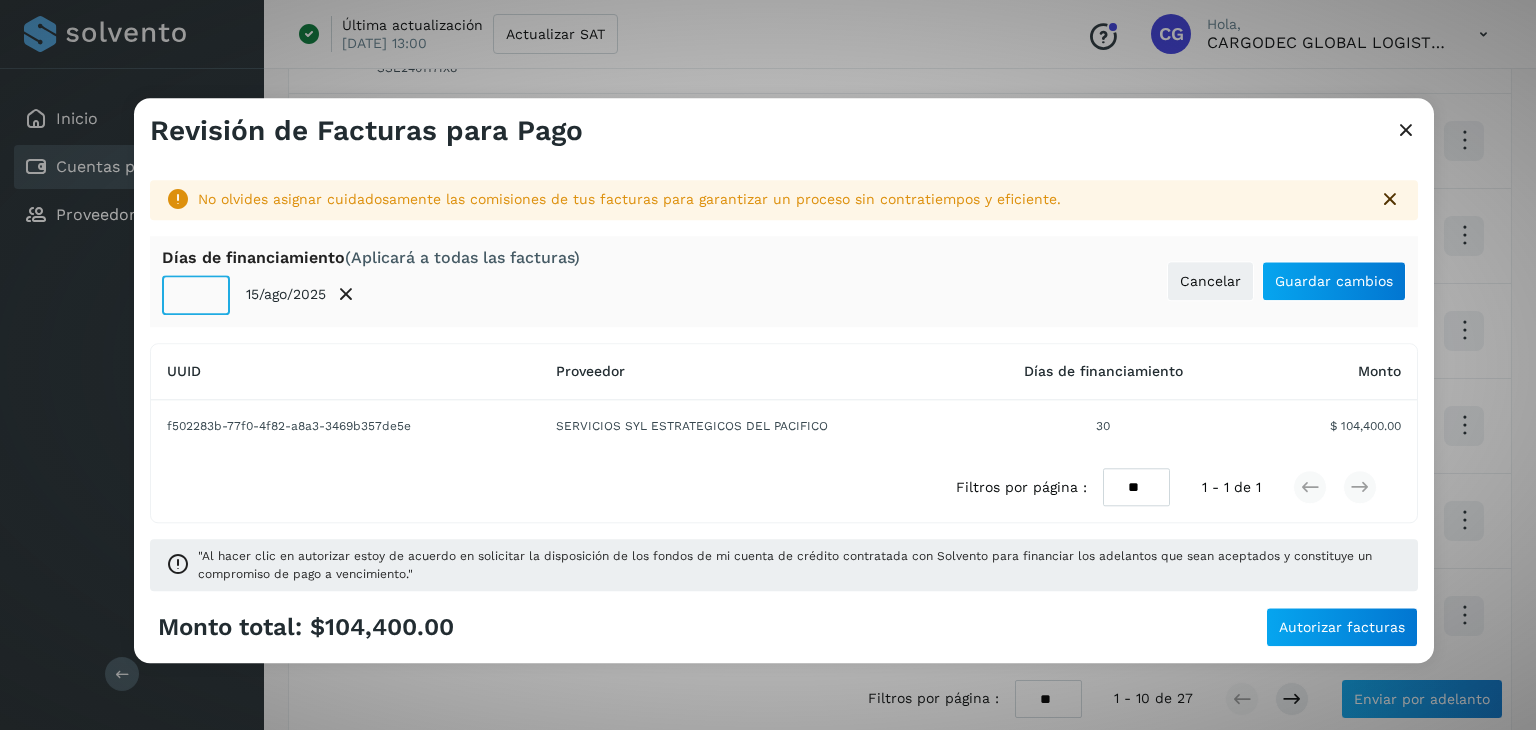 click on "**" 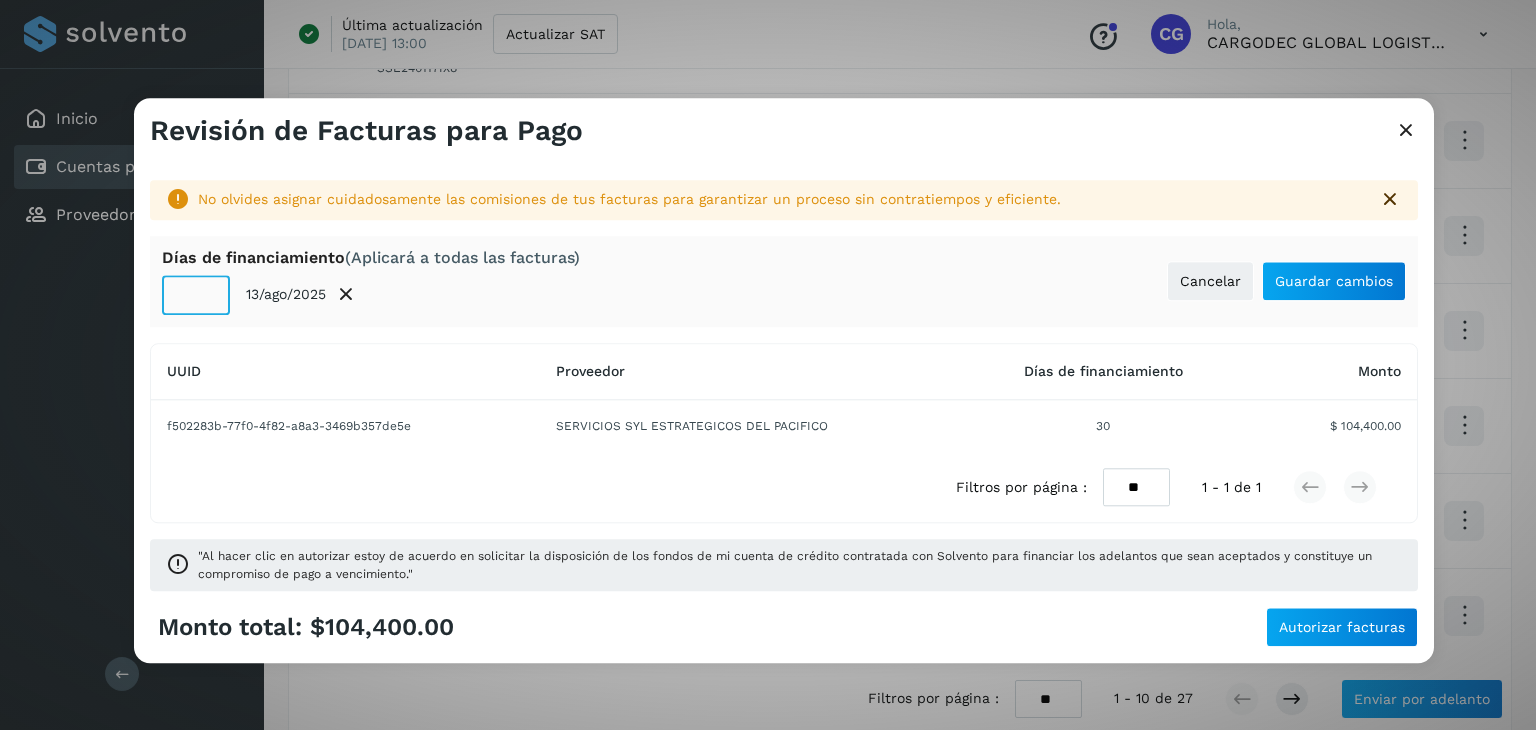 click on "**" 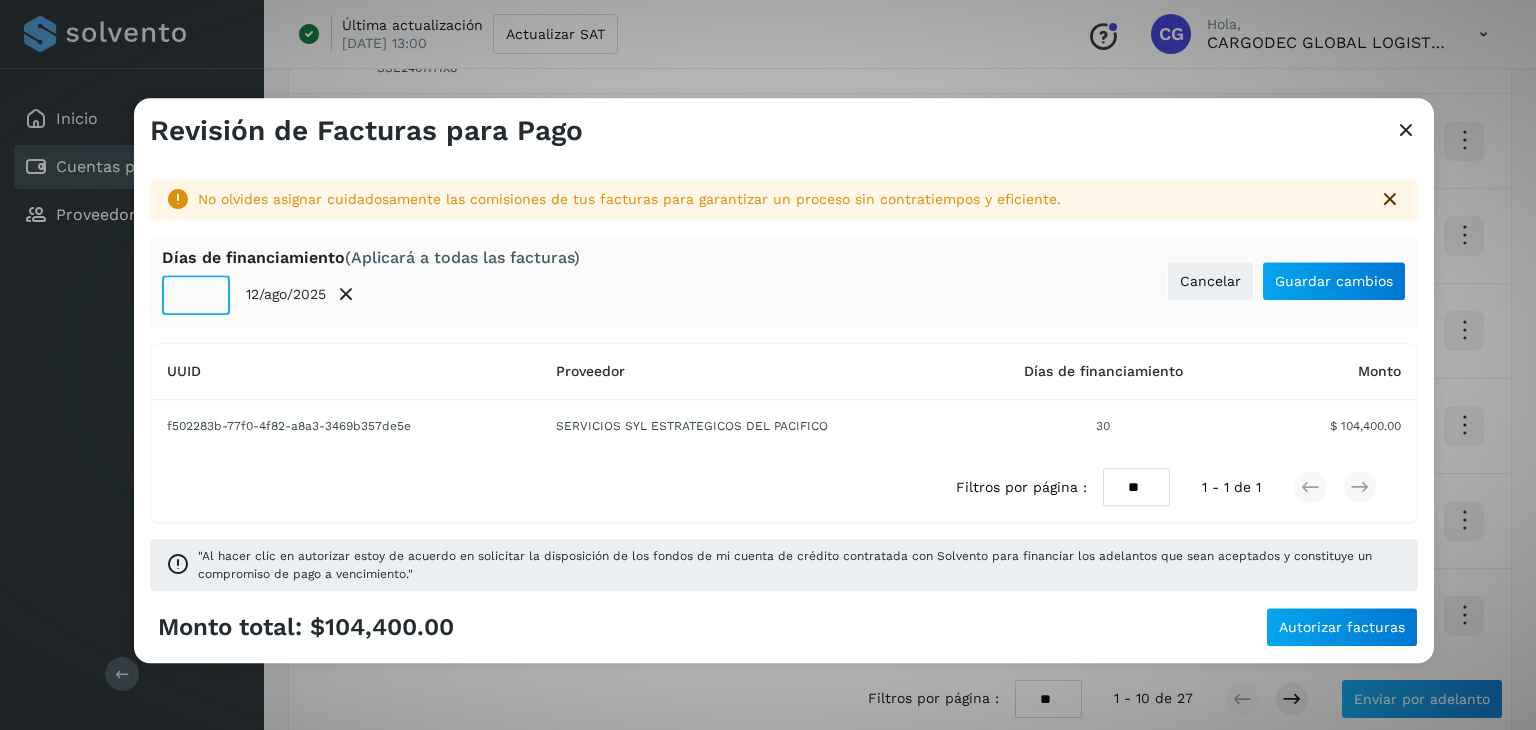 click on "**" 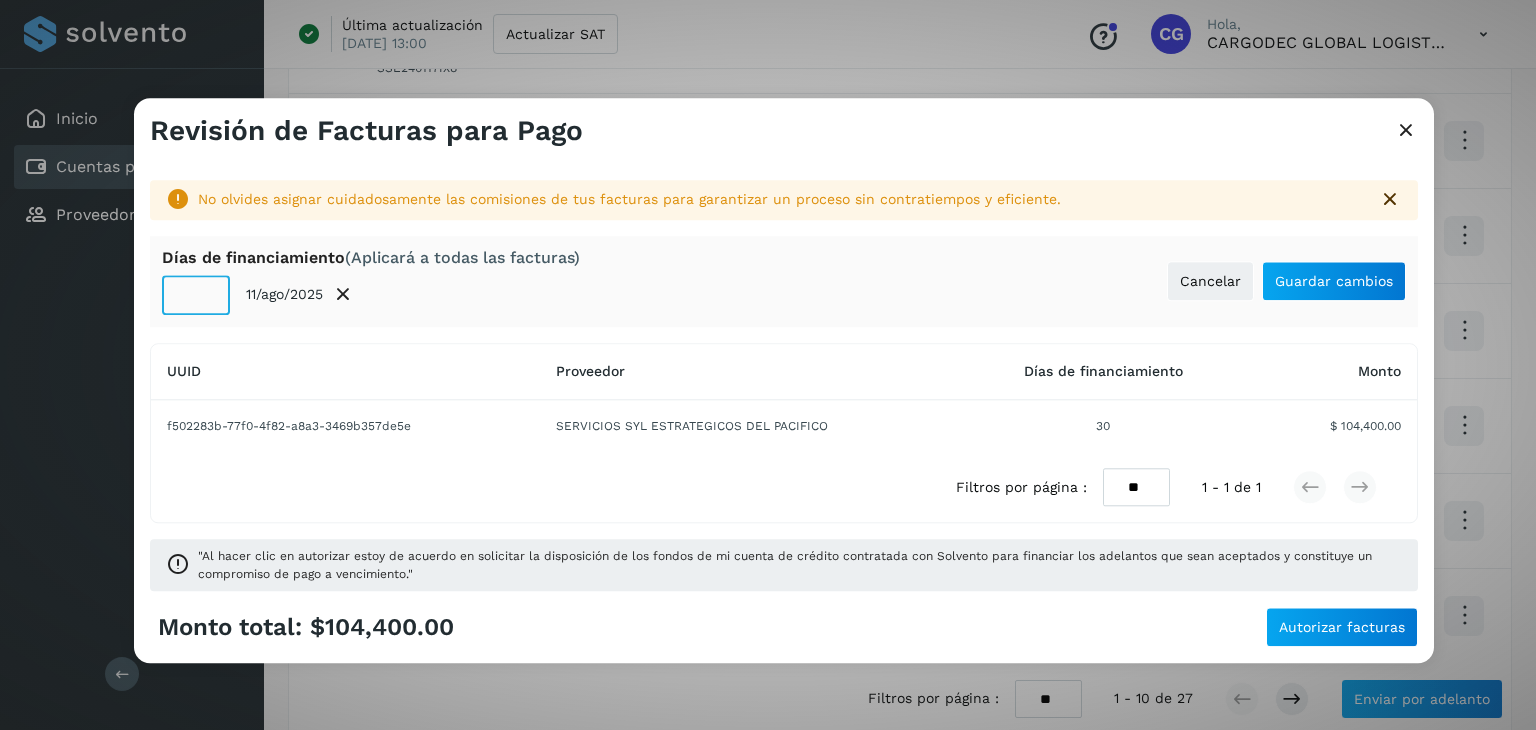 click on "**" 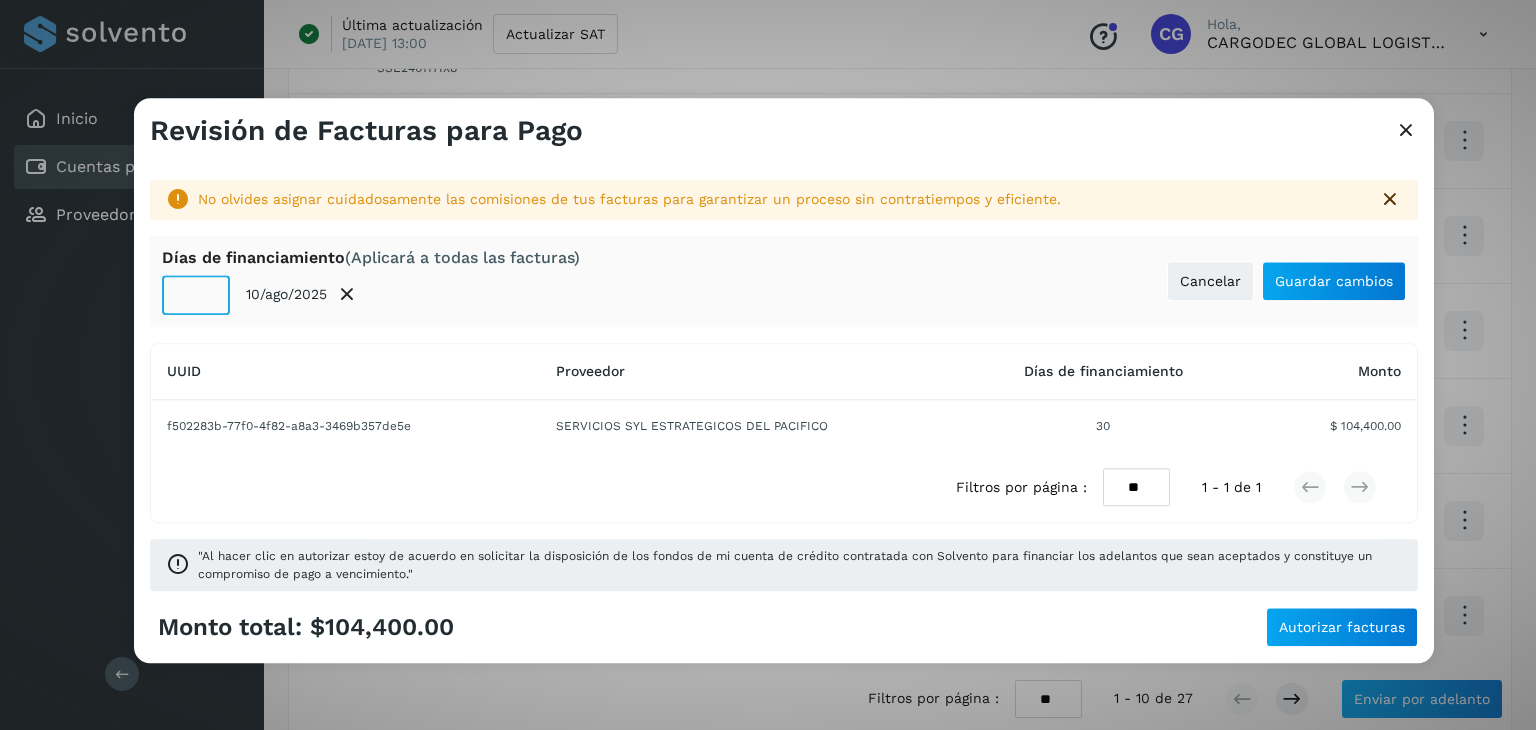 click on "**" 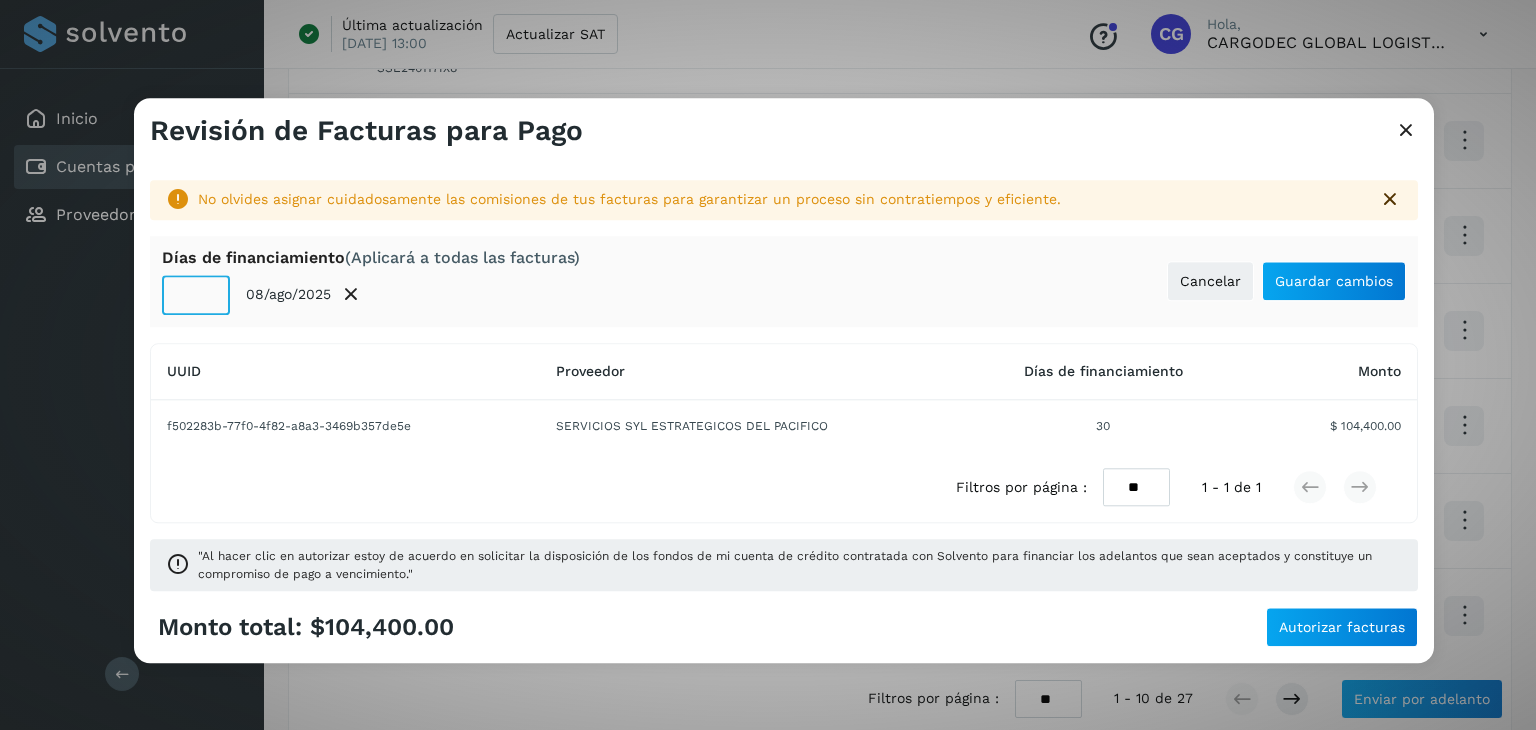 click on "**" 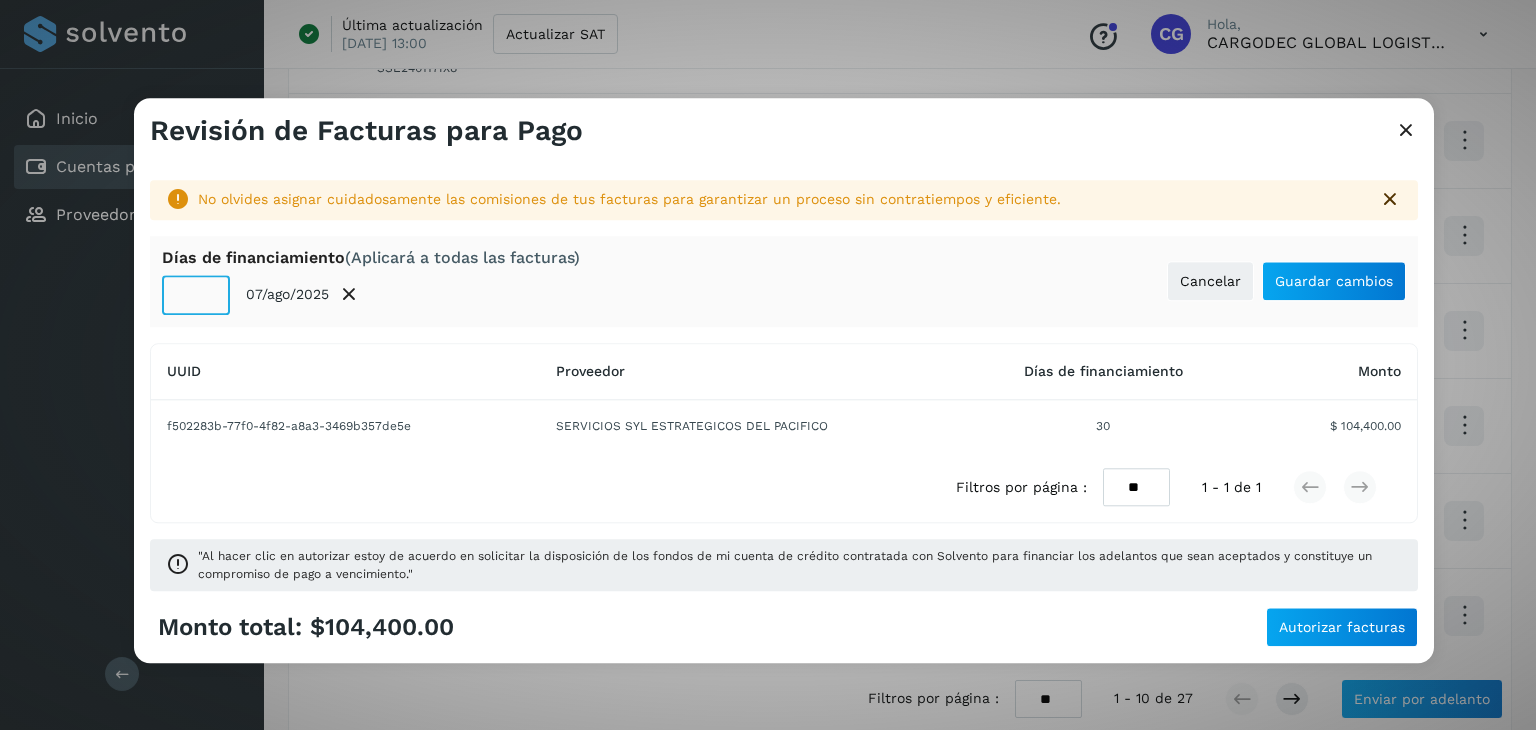 click on "**" 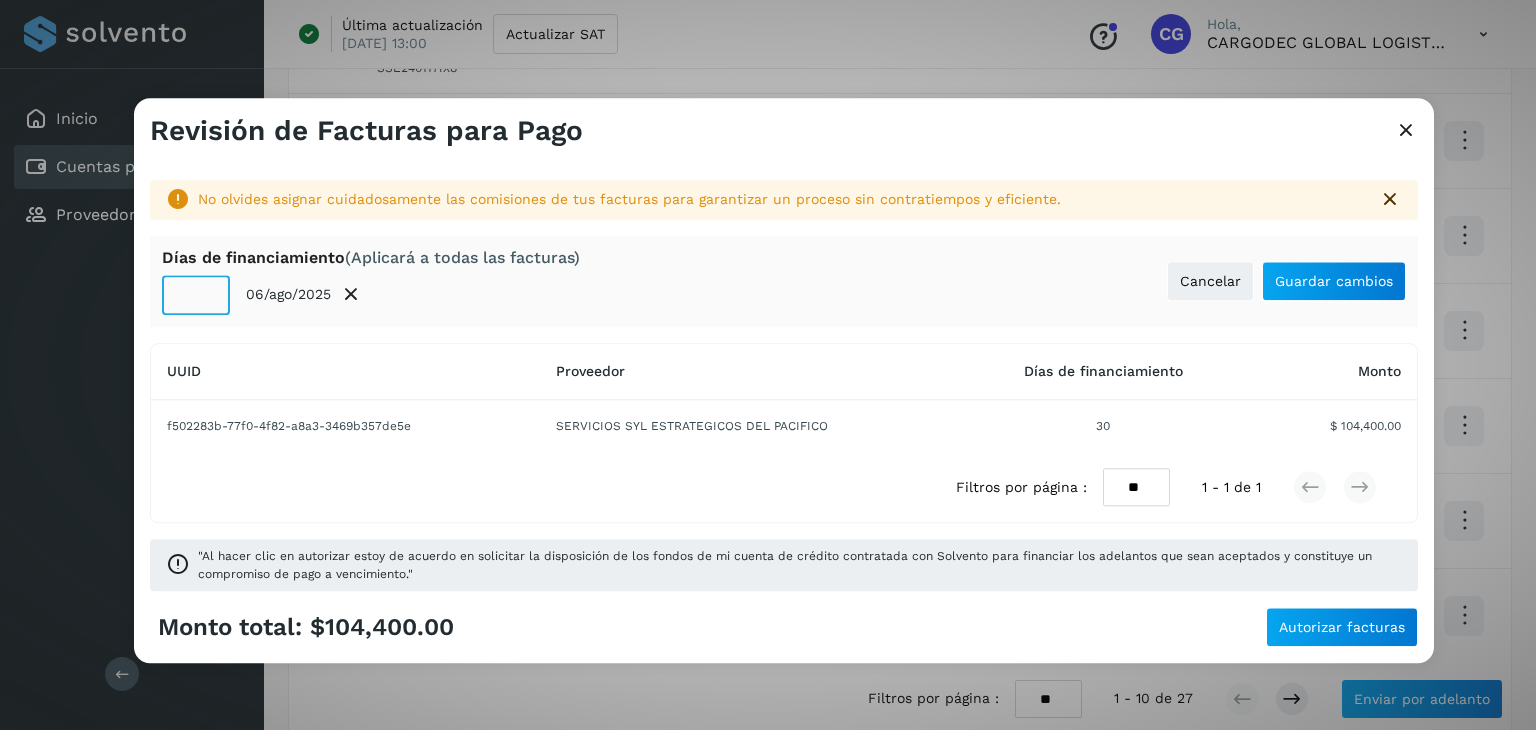 type on "**" 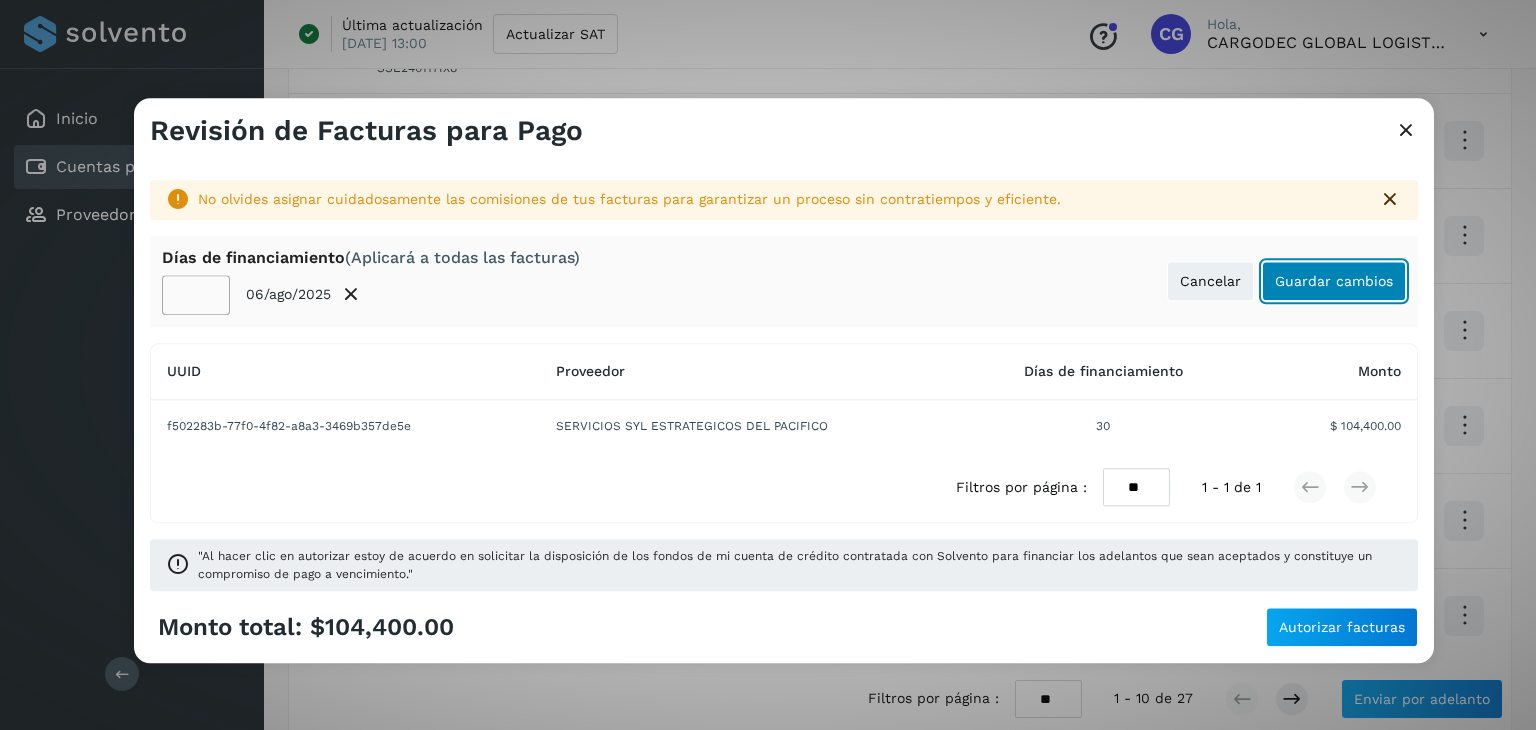 click on "Guardar cambios" 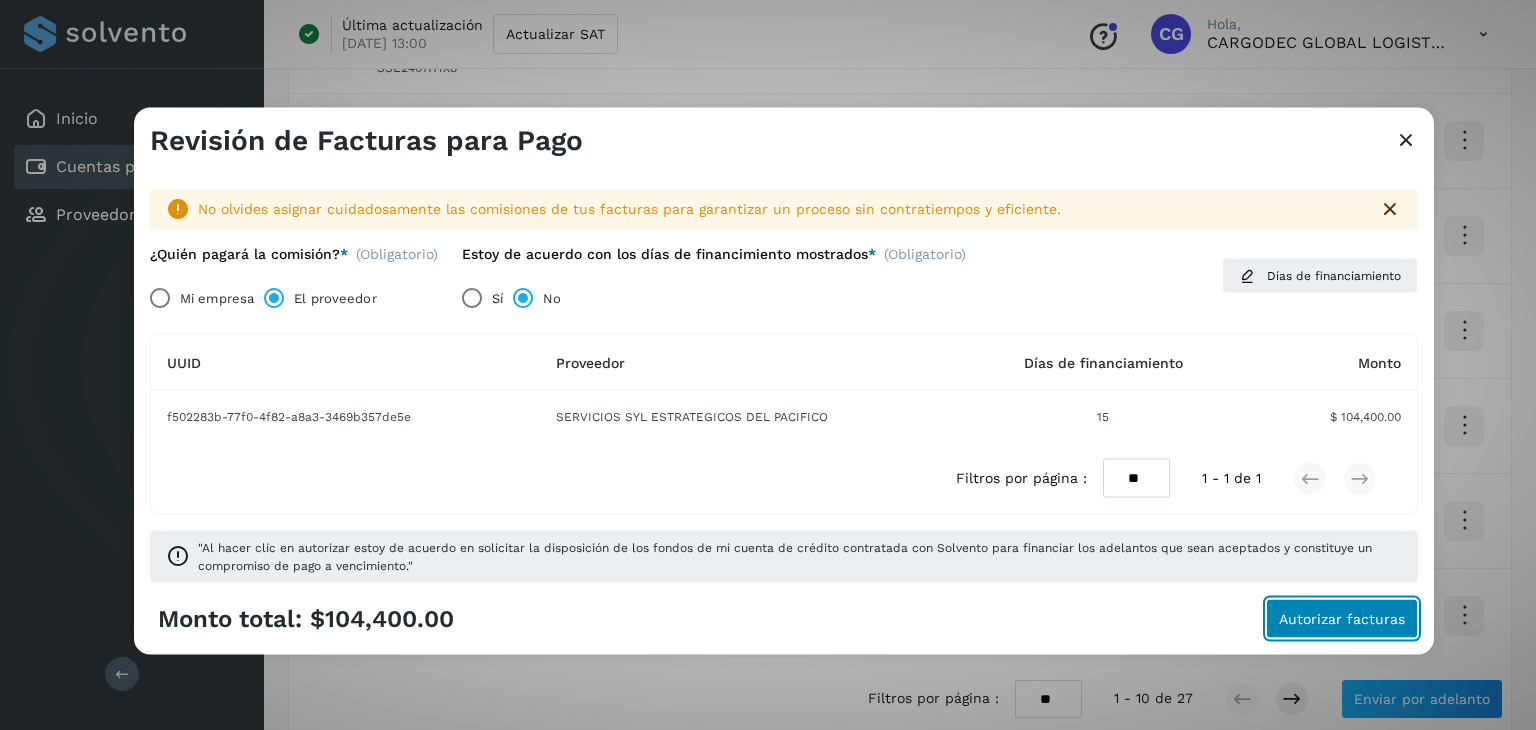 click on "Autorizar facturas" 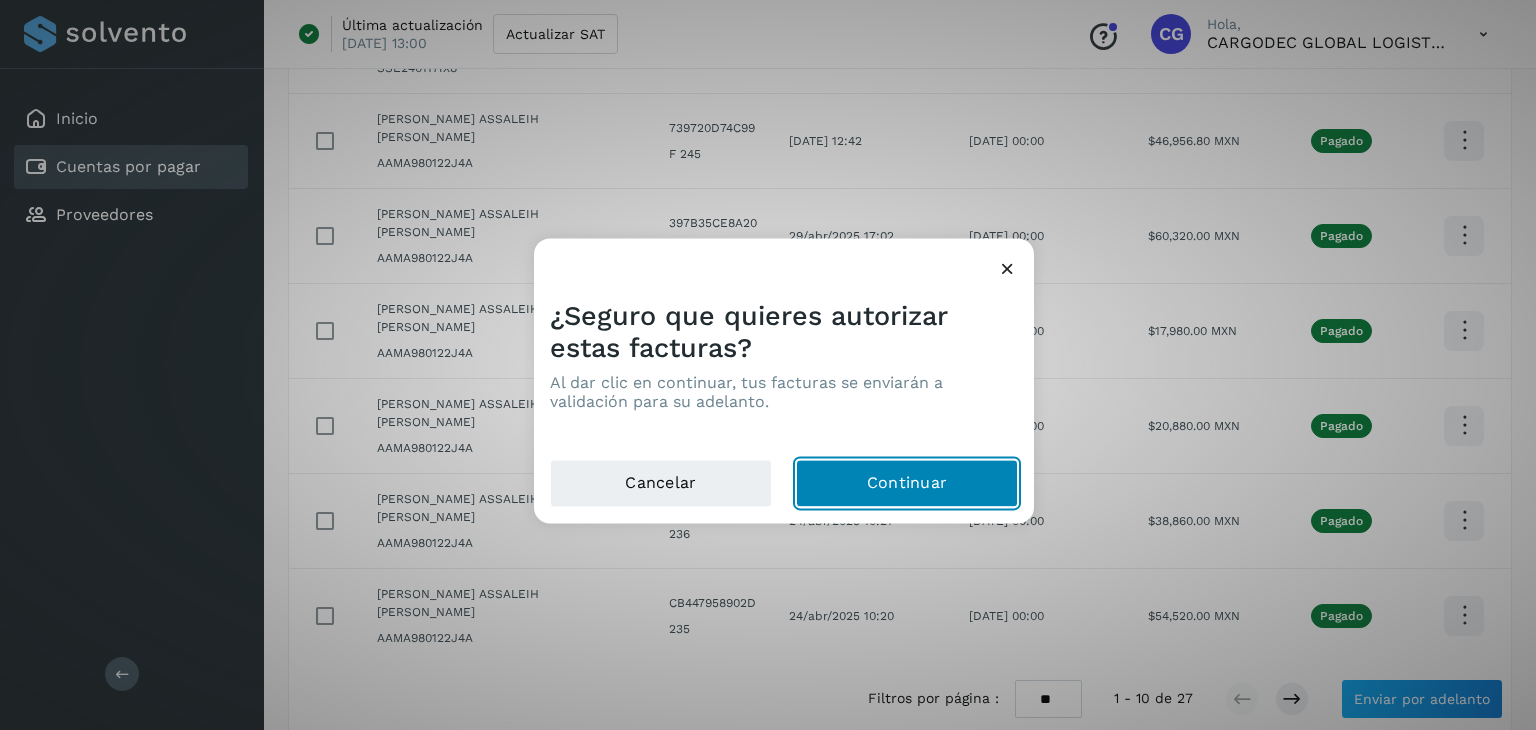 click on "Continuar" 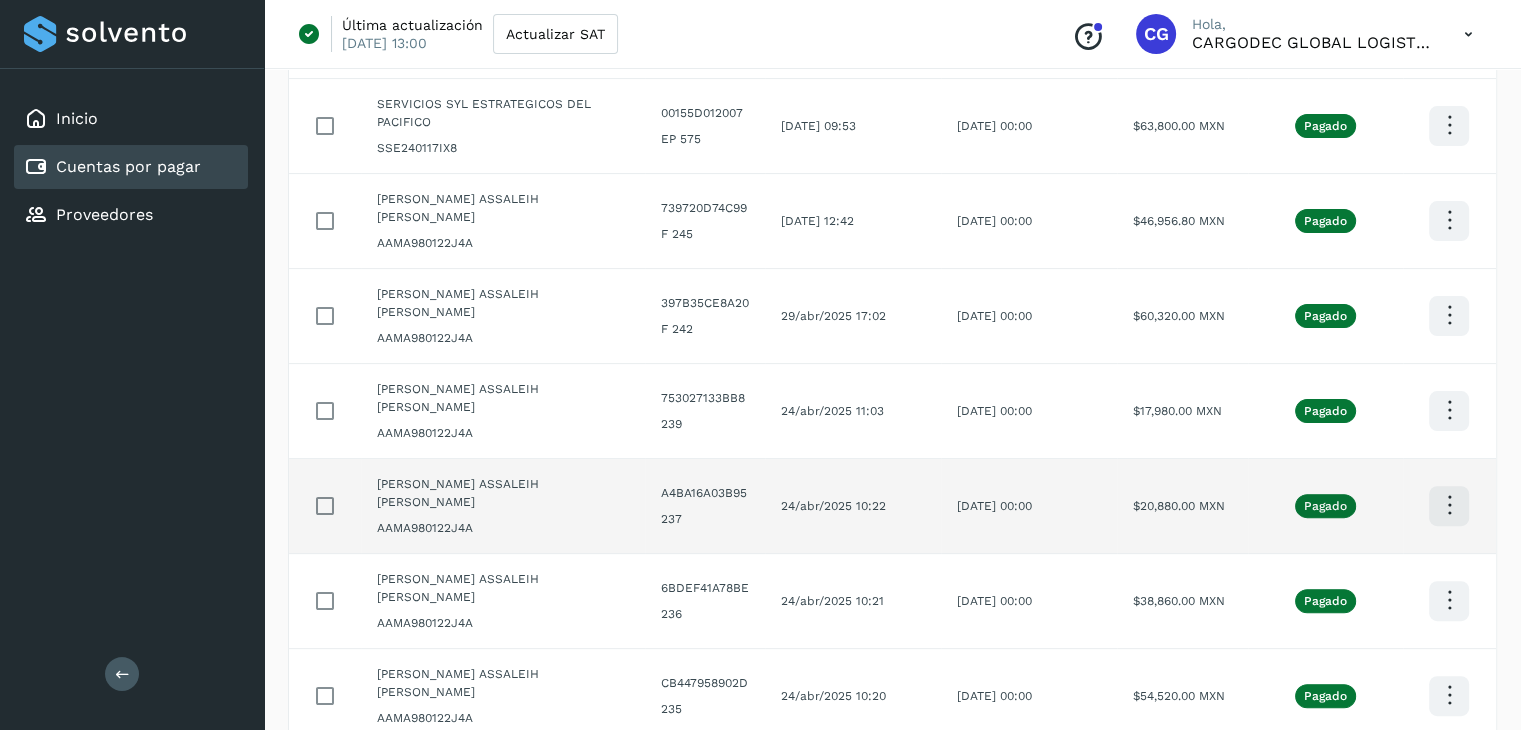 scroll, scrollTop: 483, scrollLeft: 0, axis: vertical 